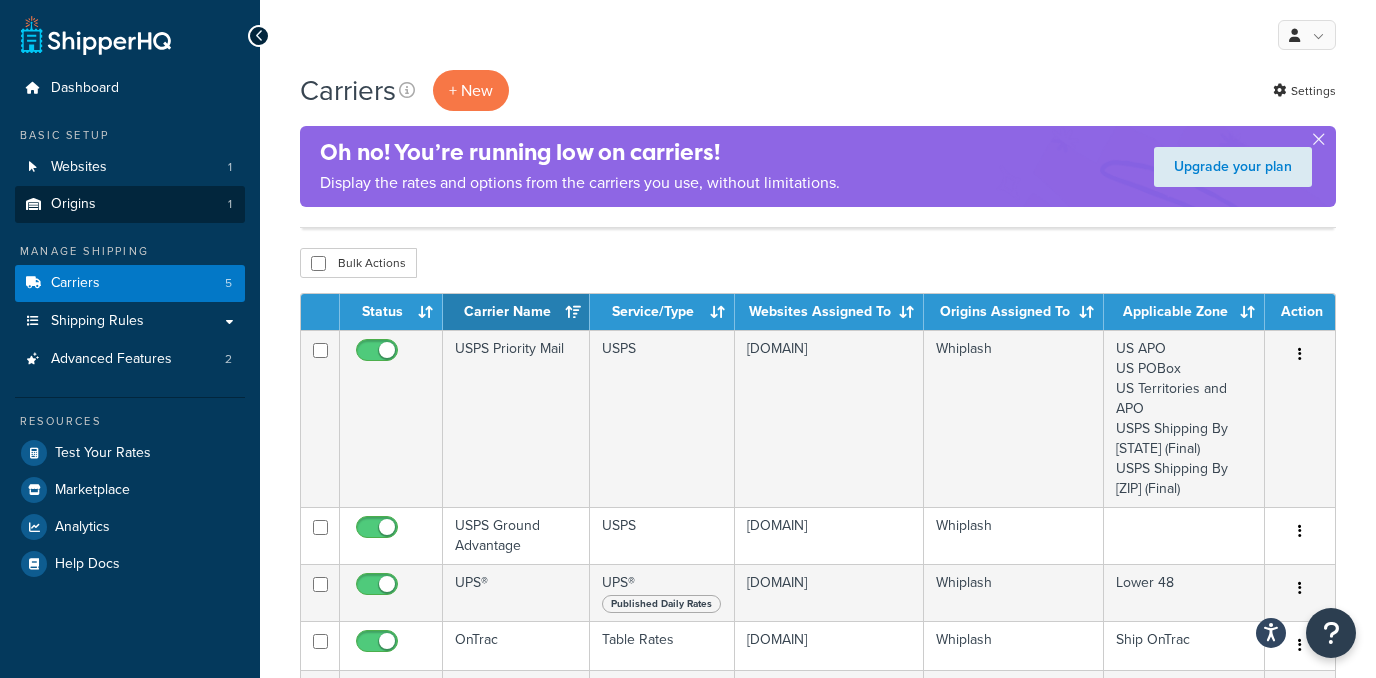scroll, scrollTop: 208, scrollLeft: 0, axis: vertical 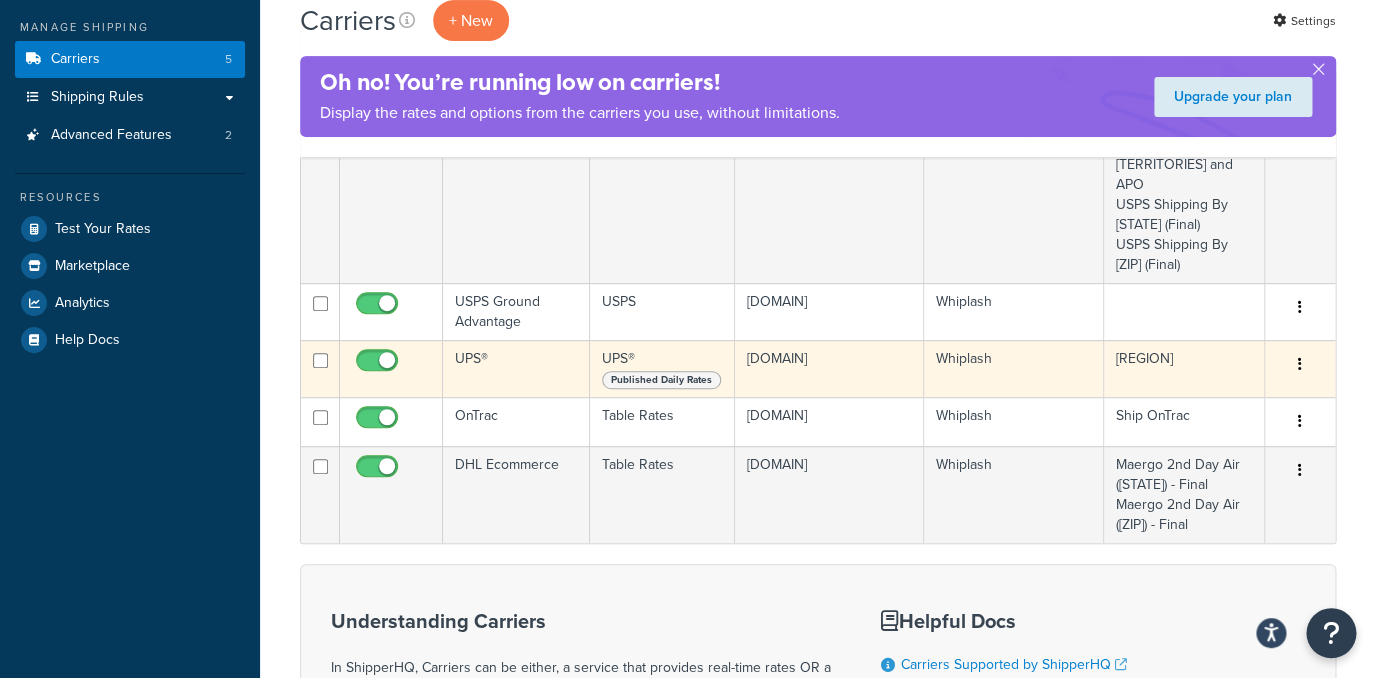 click on "UPS®" at bounding box center [516, 368] 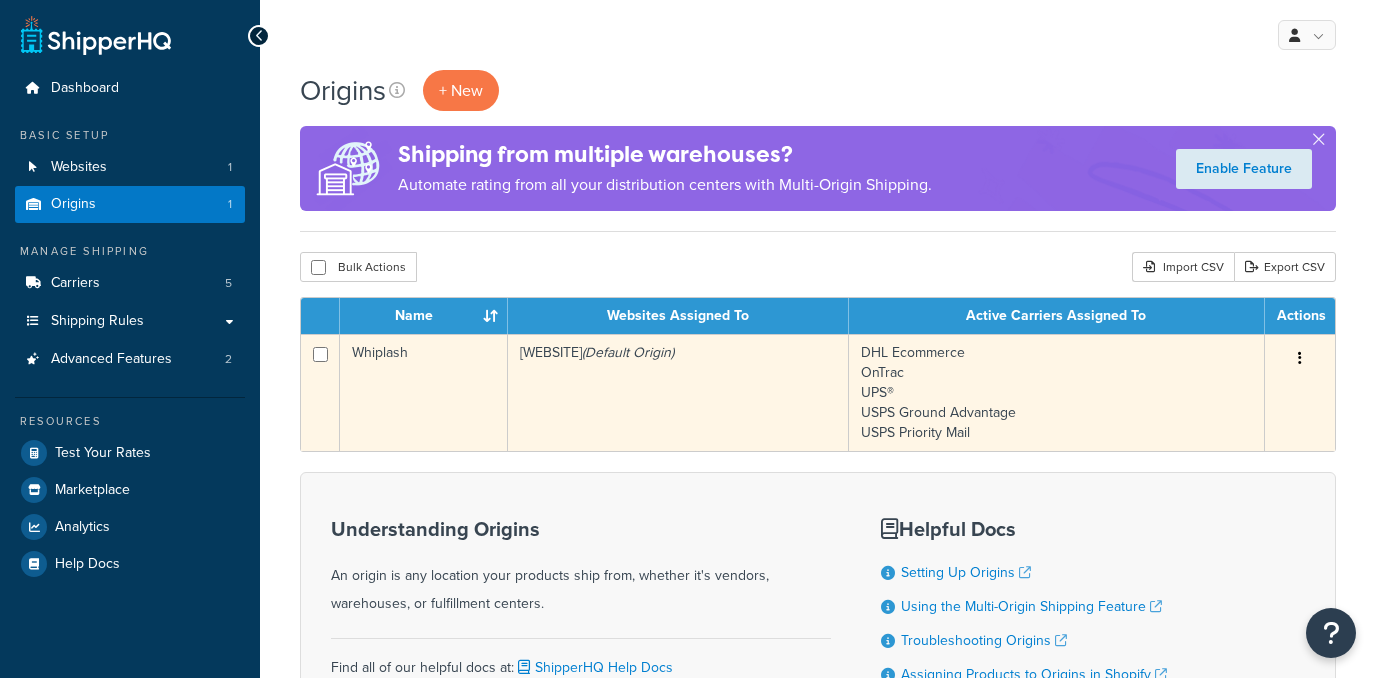 scroll, scrollTop: 0, scrollLeft: 0, axis: both 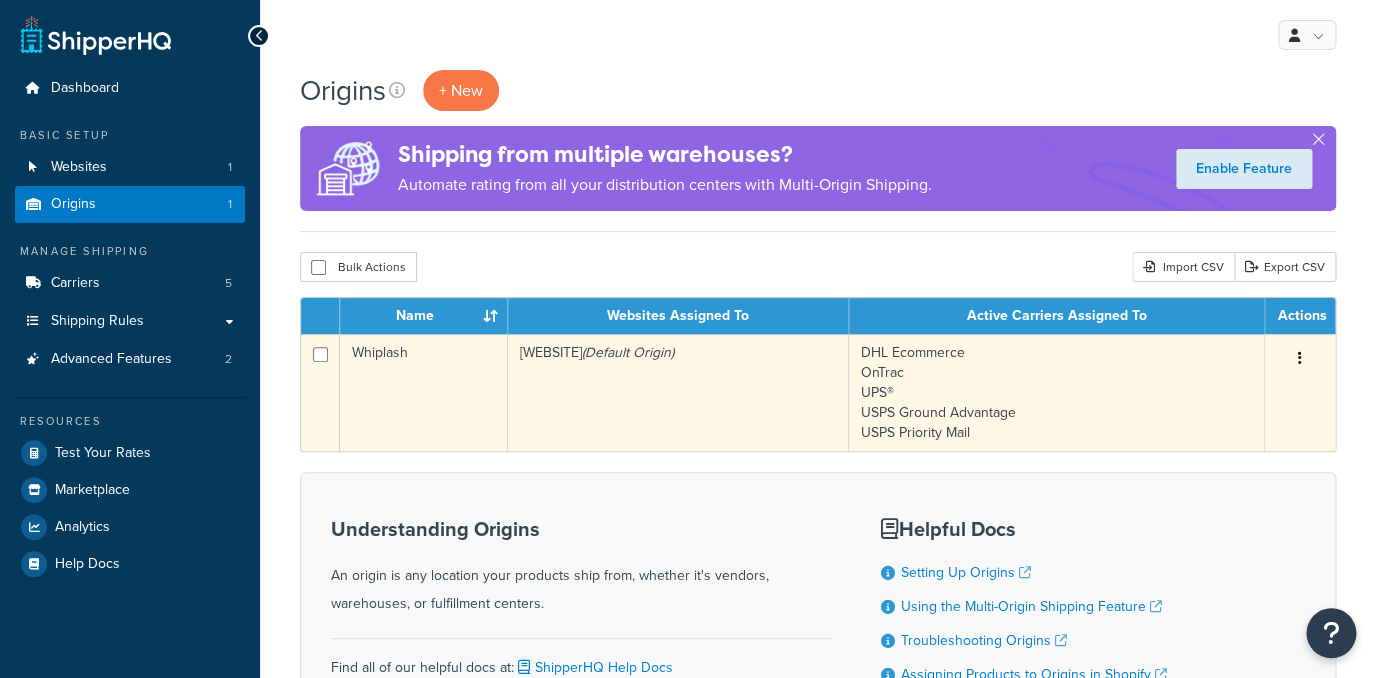 click on "Whiplash" at bounding box center [424, 392] 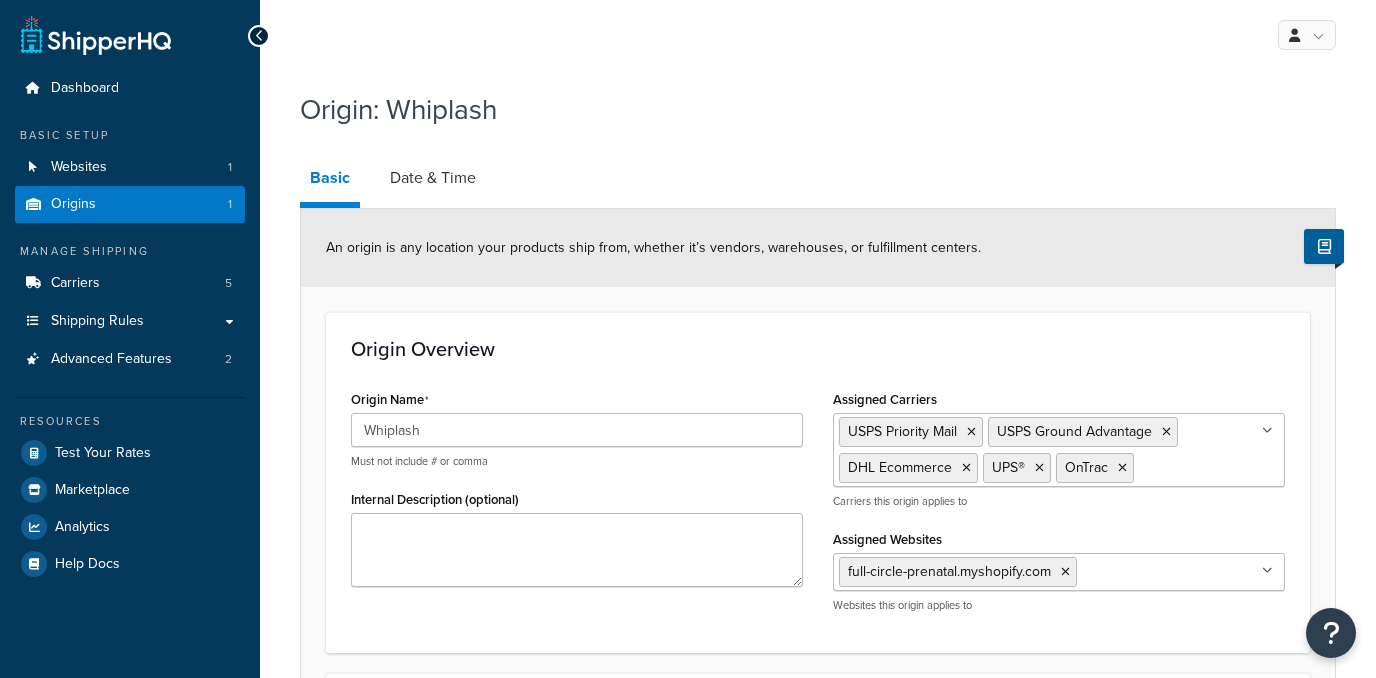 select on "35" 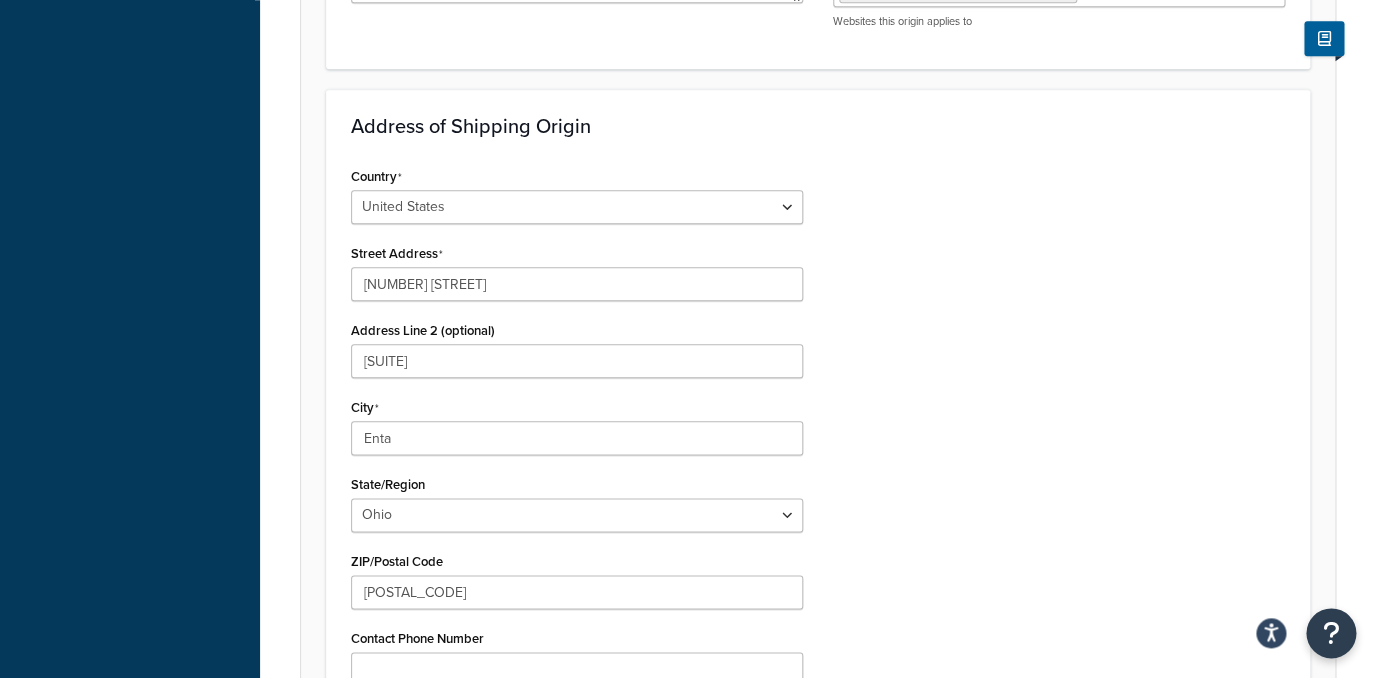 scroll, scrollTop: 608, scrollLeft: 0, axis: vertical 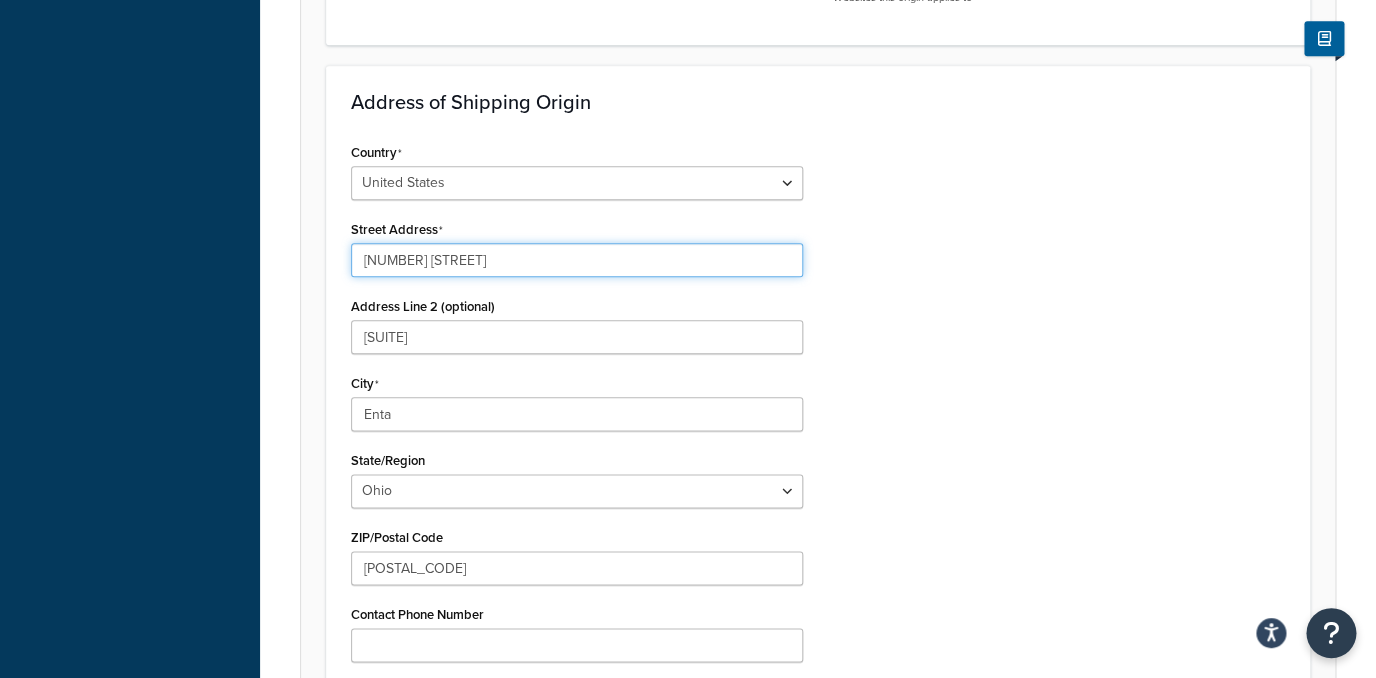 click on "1225 Southgate Parkway" at bounding box center [577, 260] 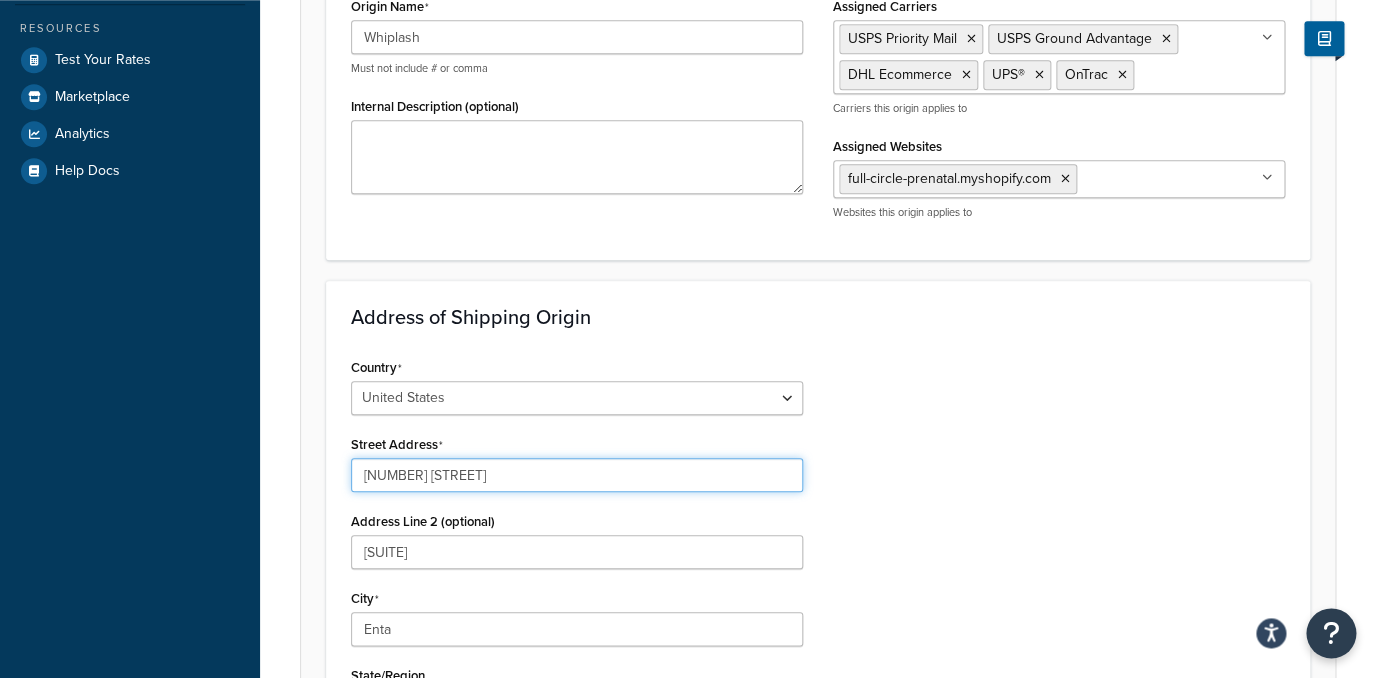 scroll, scrollTop: 192, scrollLeft: 0, axis: vertical 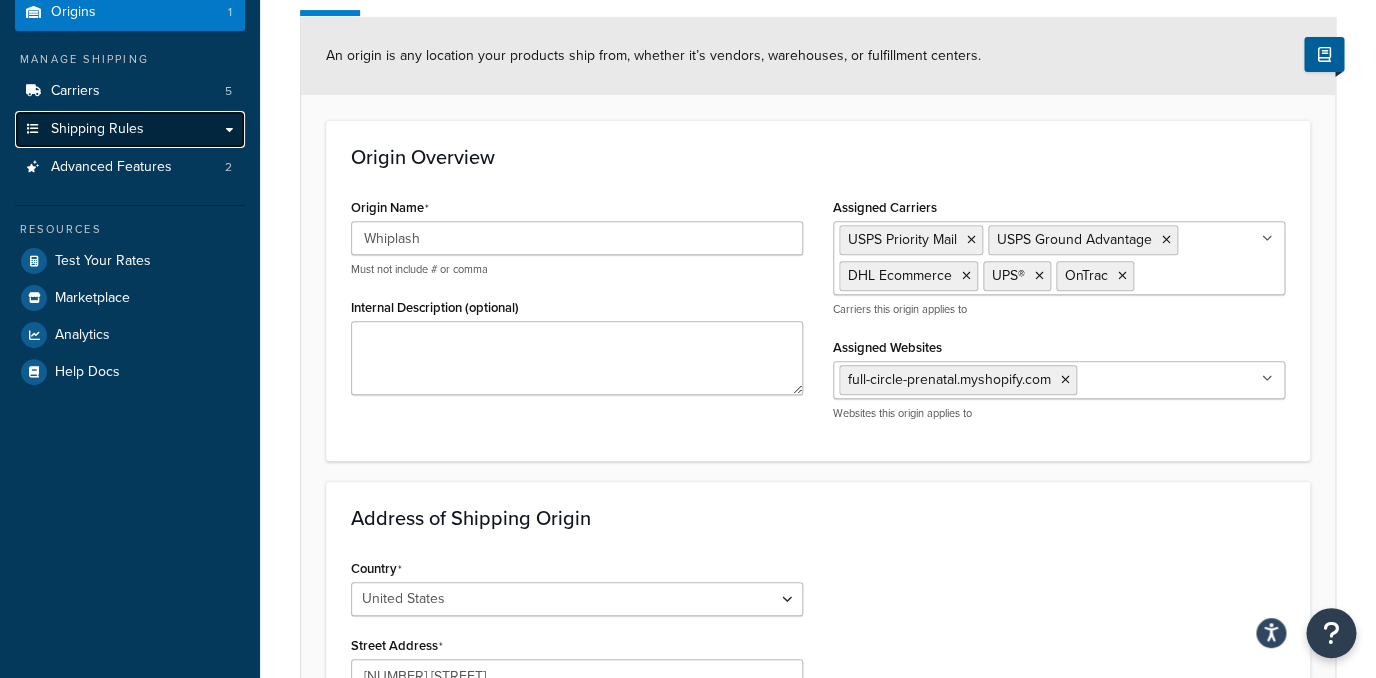 click on "Shipping Rules" at bounding box center [130, 129] 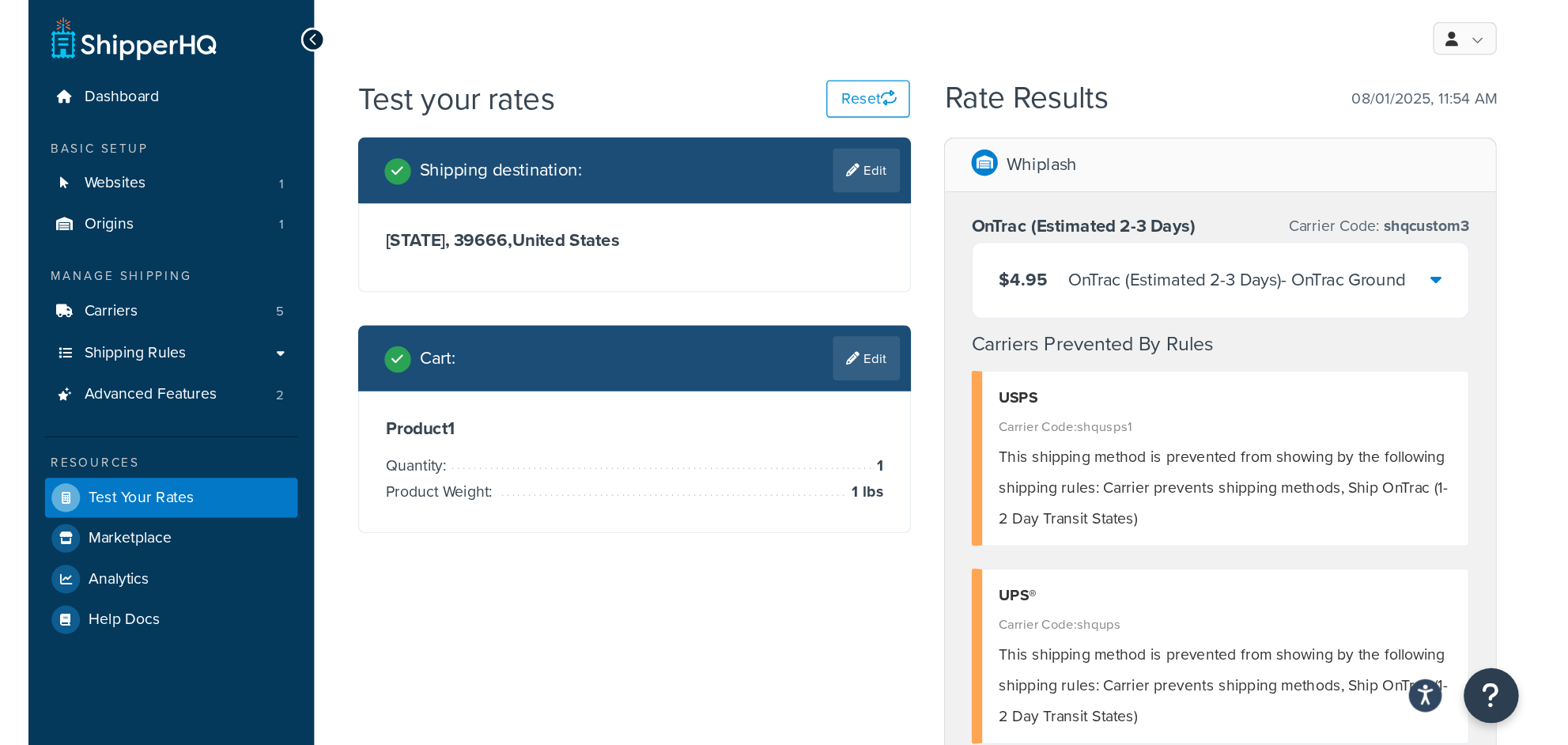 scroll, scrollTop: 0, scrollLeft: 0, axis: both 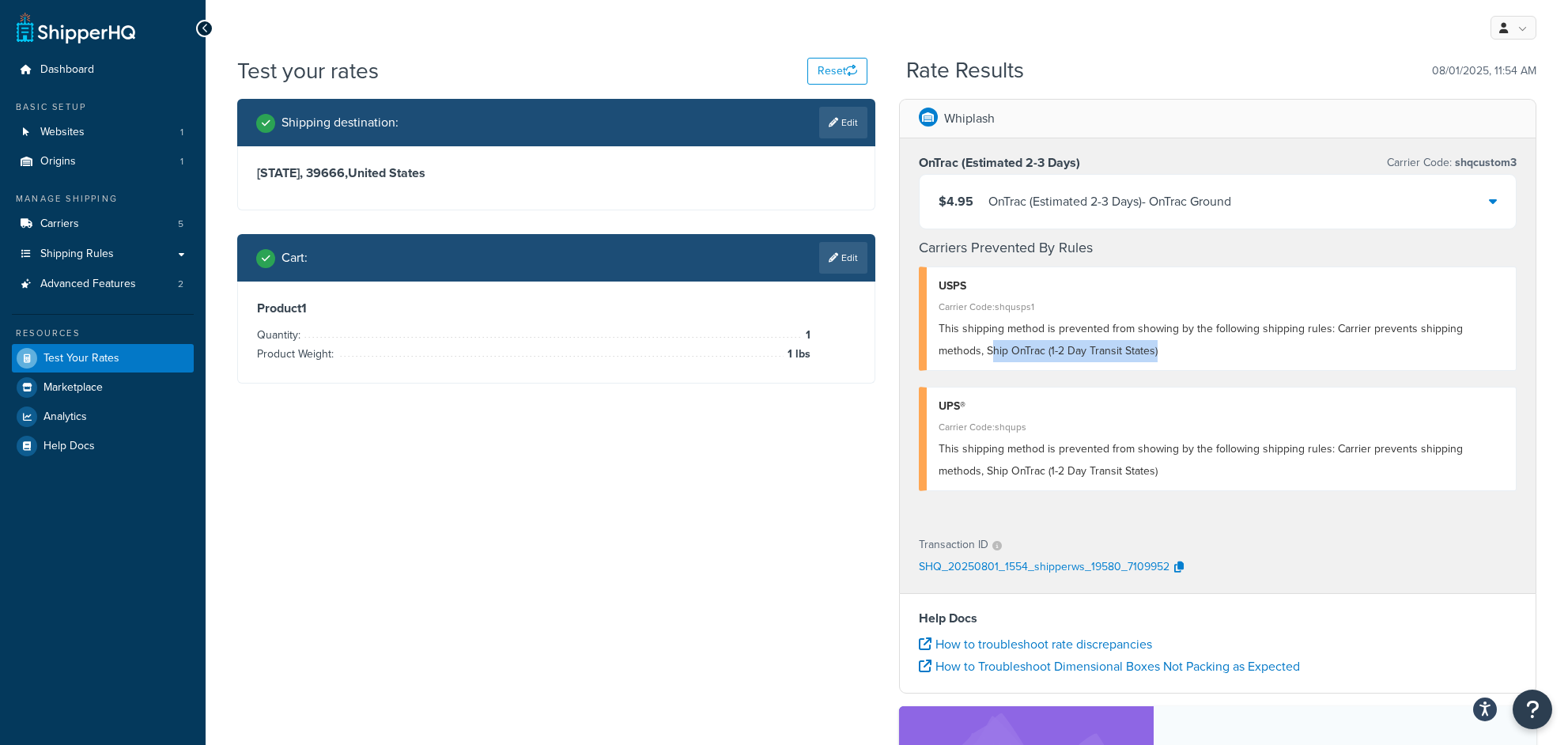 drag, startPoint x: 944, startPoint y: 356, endPoint x: 1111, endPoint y: 354, distance: 167.01198 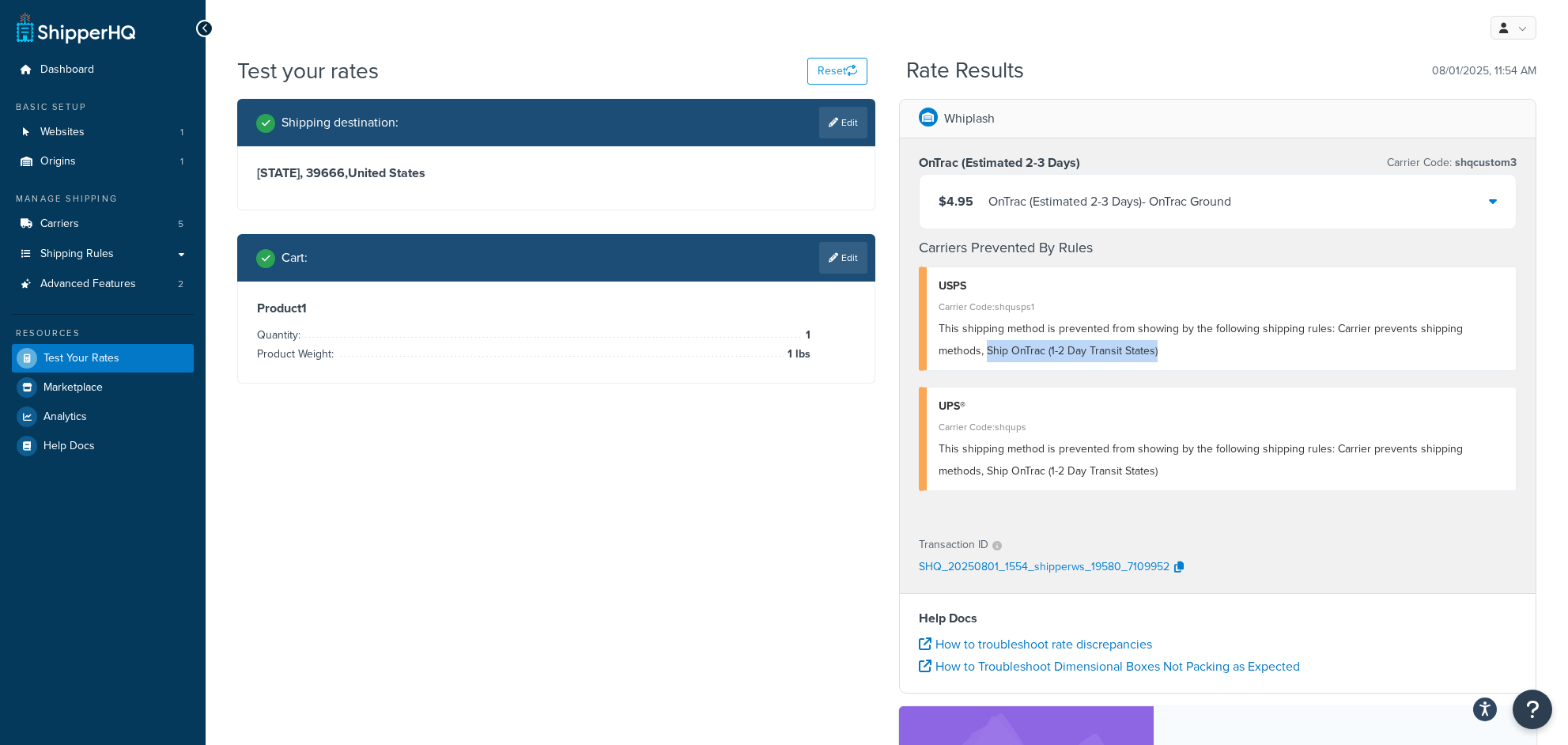 drag, startPoint x: 938, startPoint y: 353, endPoint x: 1121, endPoint y: 354, distance: 183.00273 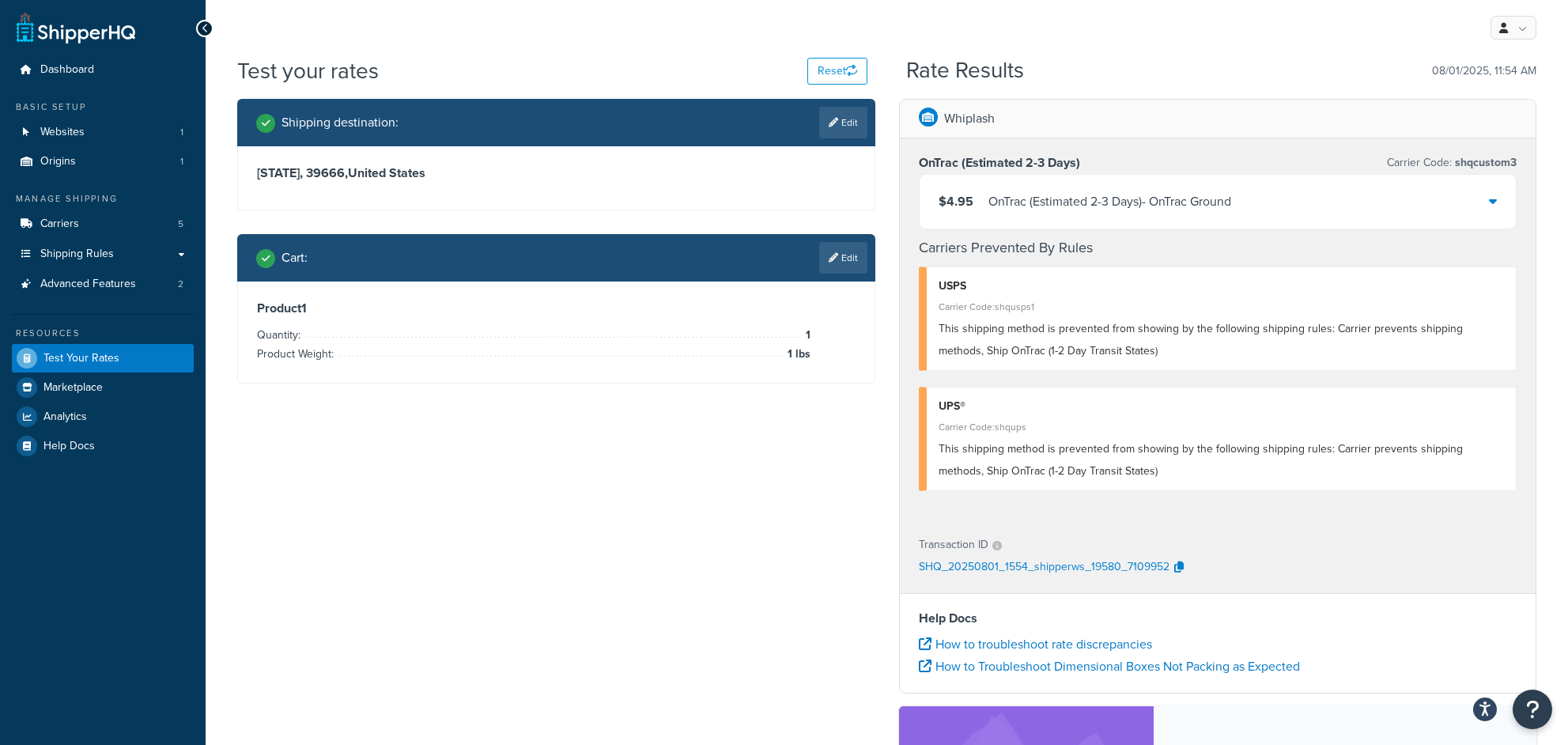 click on "This shipping method is prevented from showing by the following
shipping rules: Carrier prevents shipping methods, Ship OnTrac (1-2 Day Transit States)" at bounding box center (1200, 459) 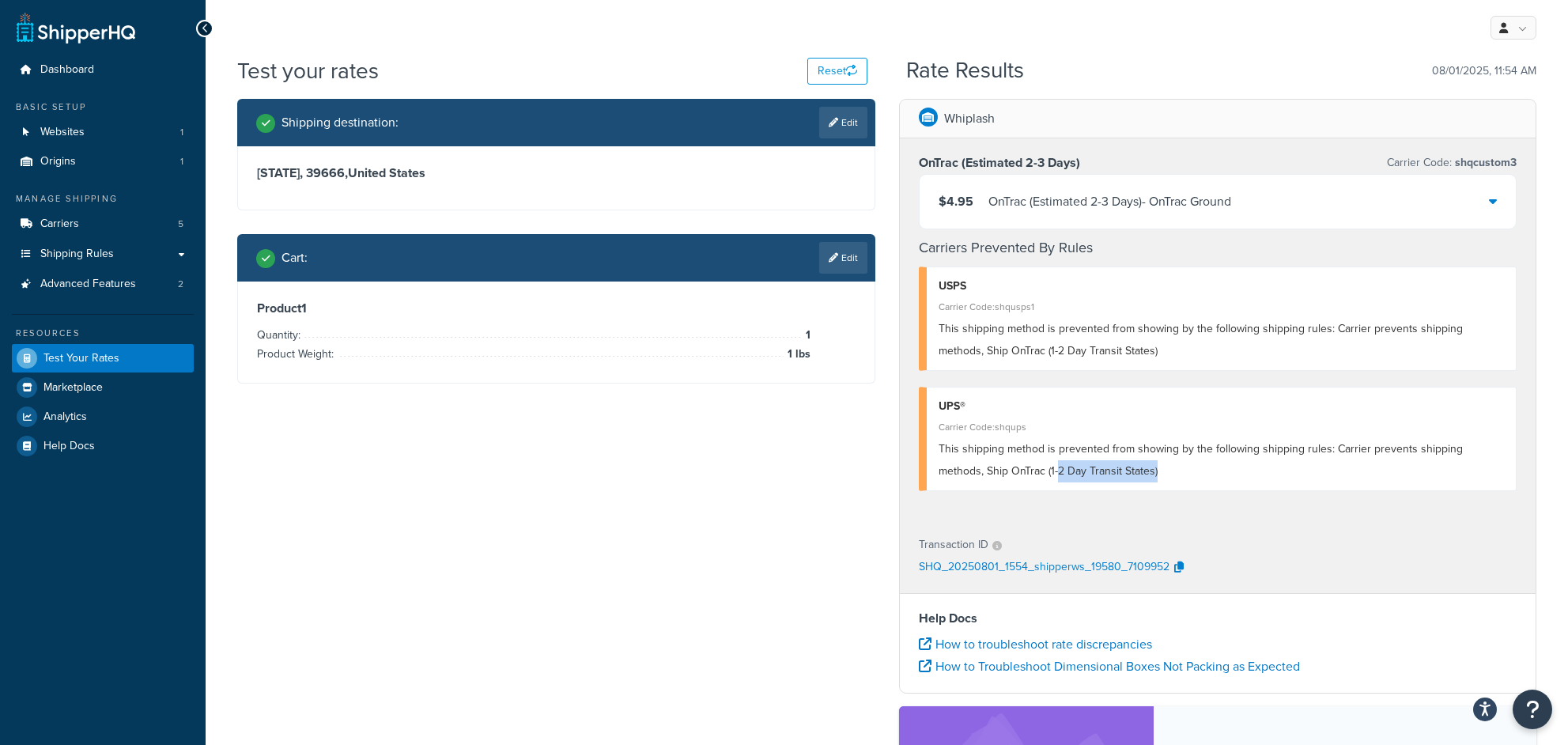 drag, startPoint x: 1008, startPoint y: 472, endPoint x: 1131, endPoint y: 492, distance: 124.61541 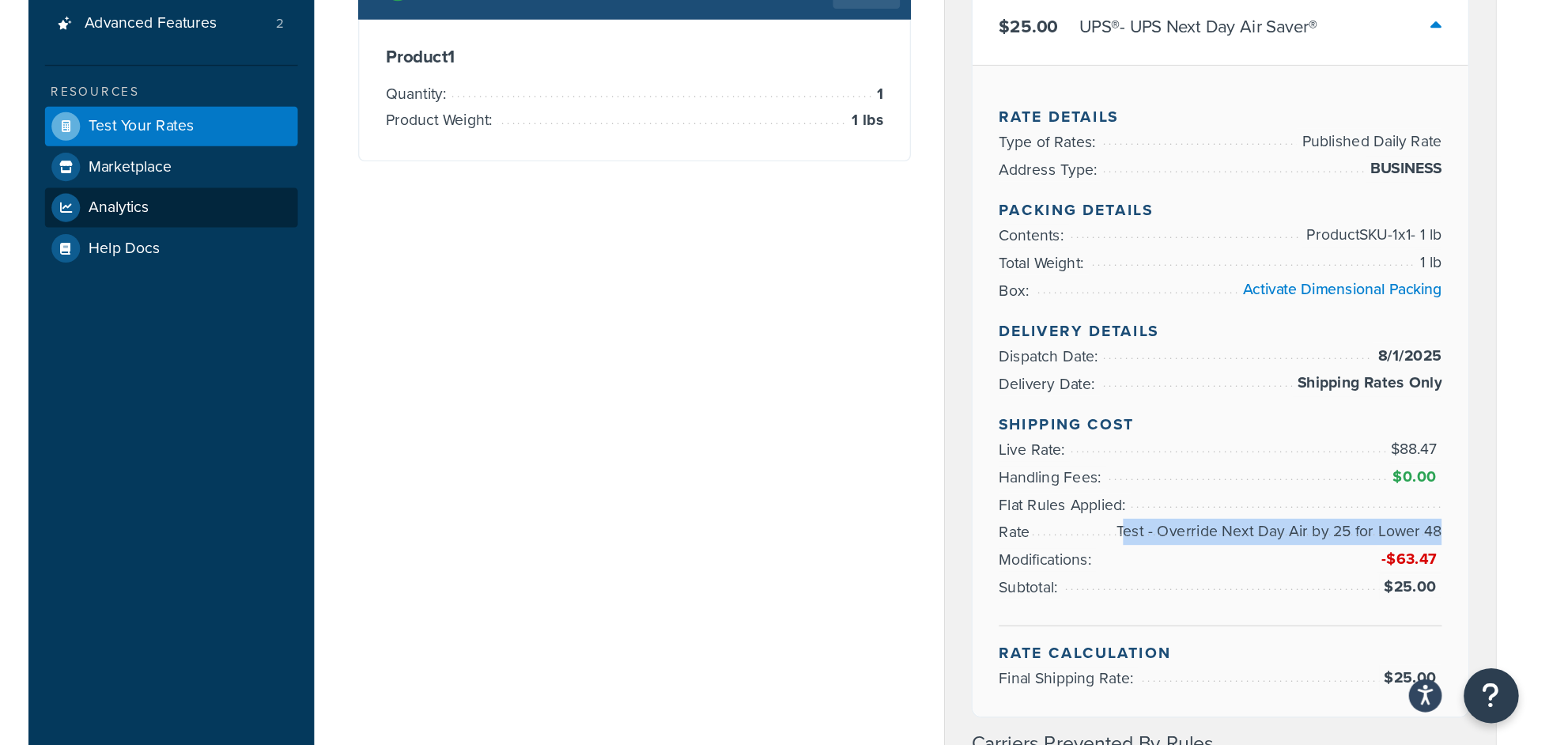 scroll, scrollTop: 240, scrollLeft: 0, axis: vertical 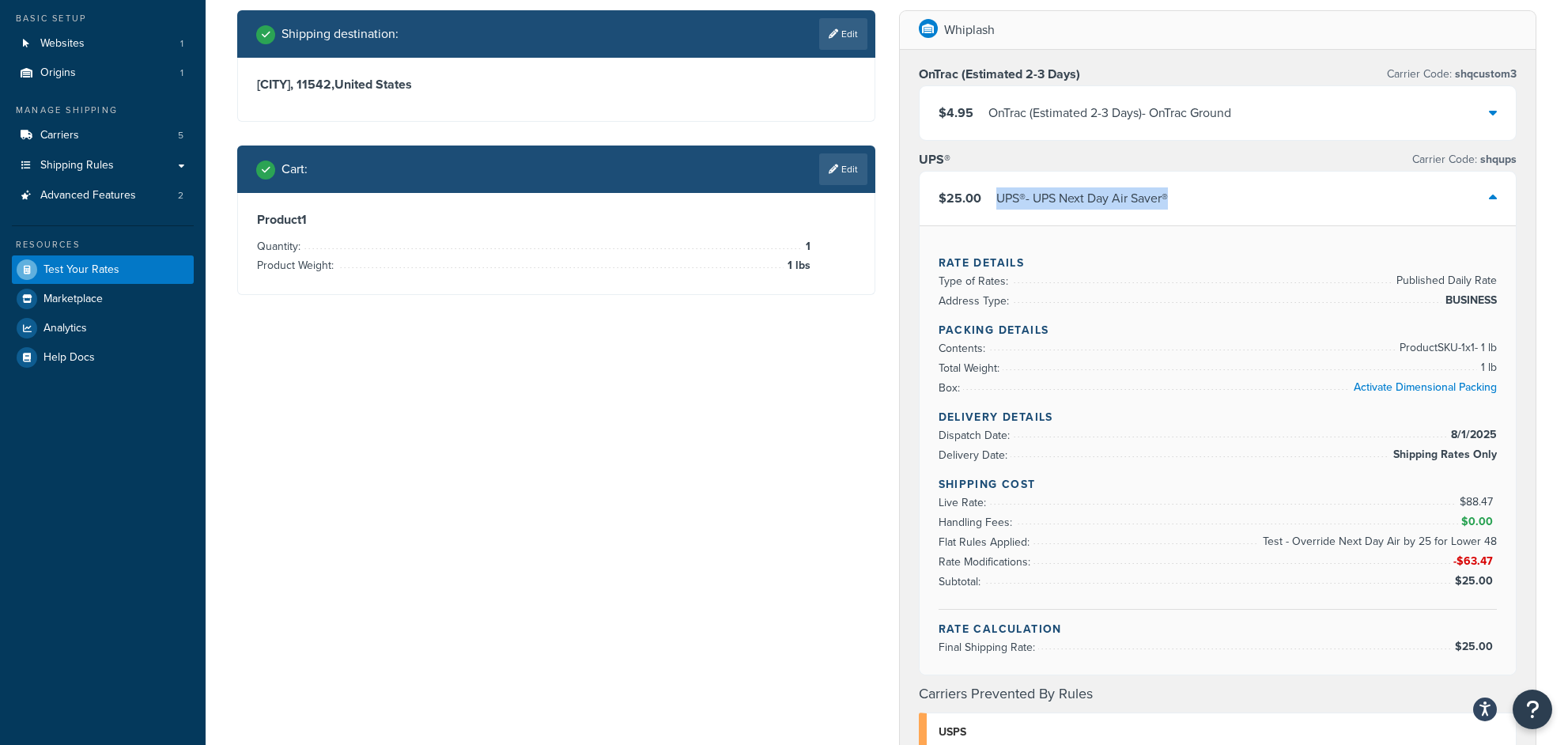 drag, startPoint x: 1067, startPoint y: 209, endPoint x: 992, endPoint y: 206, distance: 75.059976 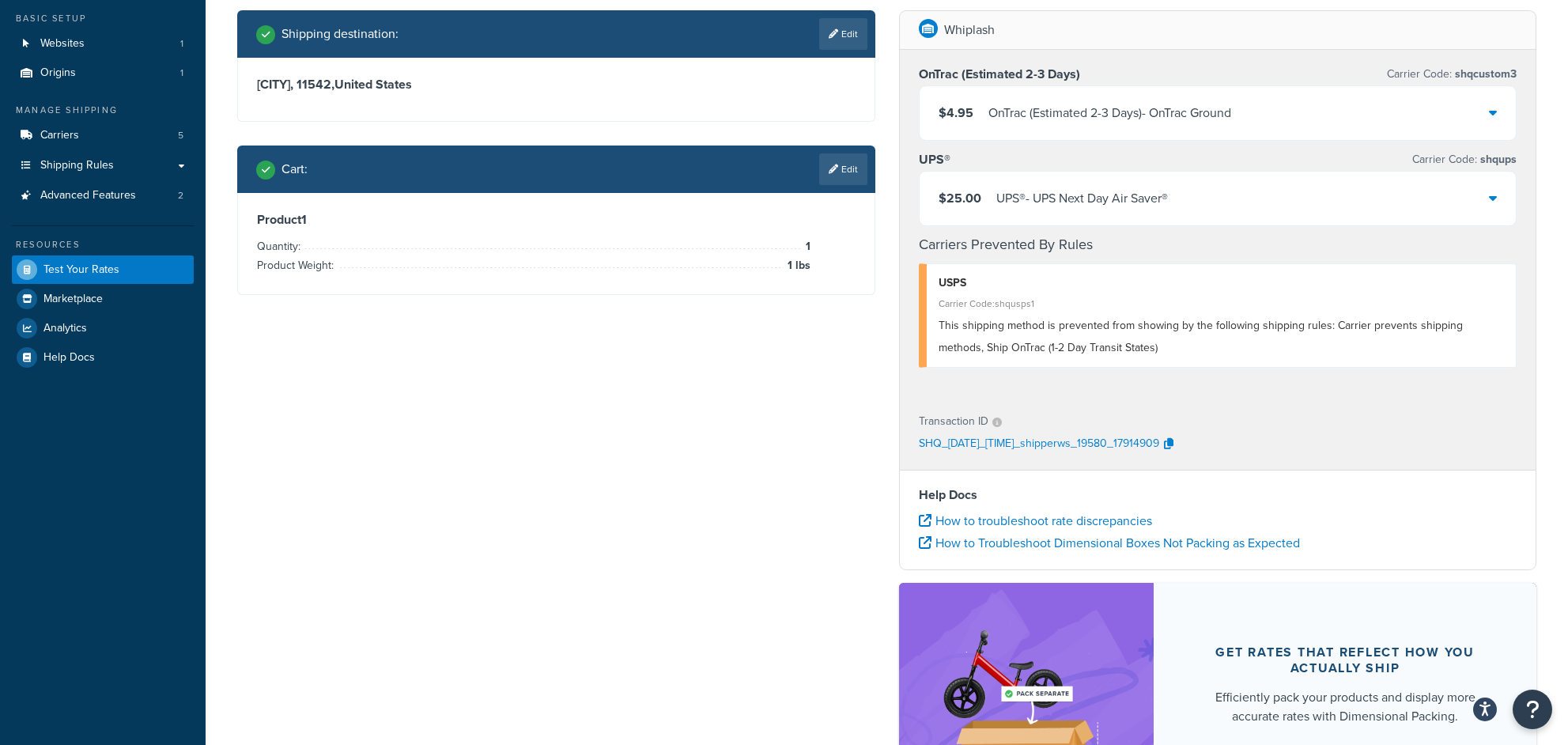 click on "Shipping destination :  Edit   [CITY],    [POSTAL_CODE] ,  [COUNTRY] Cart :  Edit Product  1 Quantity: 1 Product Weight: 1   lbs Whiplash OnTrac (Estimated 2-3 Days) Carrier Code:   shqcustom3 $4.95 OnTrac (Estimated 2-3 Days)  -   OnTrac Ground UPS® Carrier Code:   shqups $25.00 UPS®  -   UPS Next Day Air Saver® Rate Details Type of Rates: Published Daily Rate Address Type: BUSINESS Packing Details Contents: Product  SKU-1  x  1  -   1 lb Total Weight: 1 lb Box:" at bounding box center (886, 437) 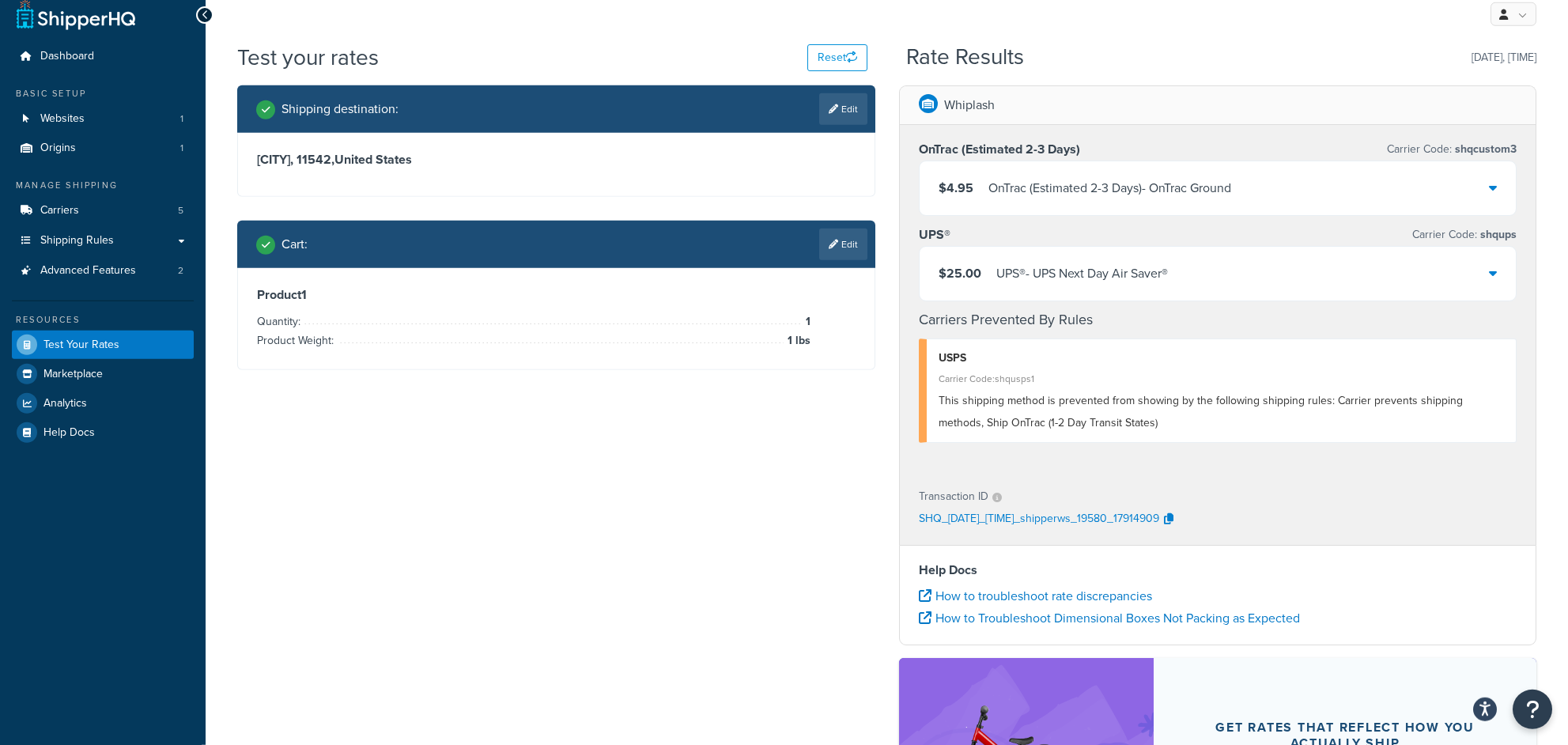 scroll, scrollTop: 0, scrollLeft: 0, axis: both 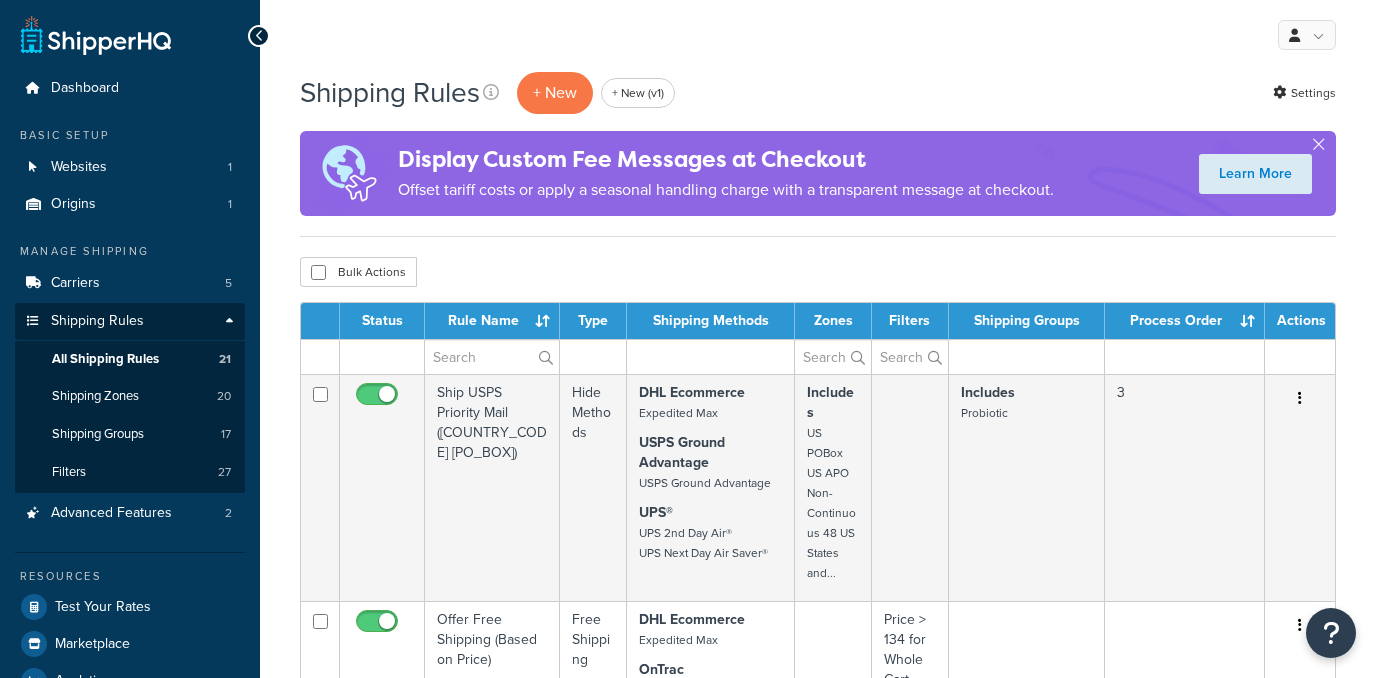select on "1000" 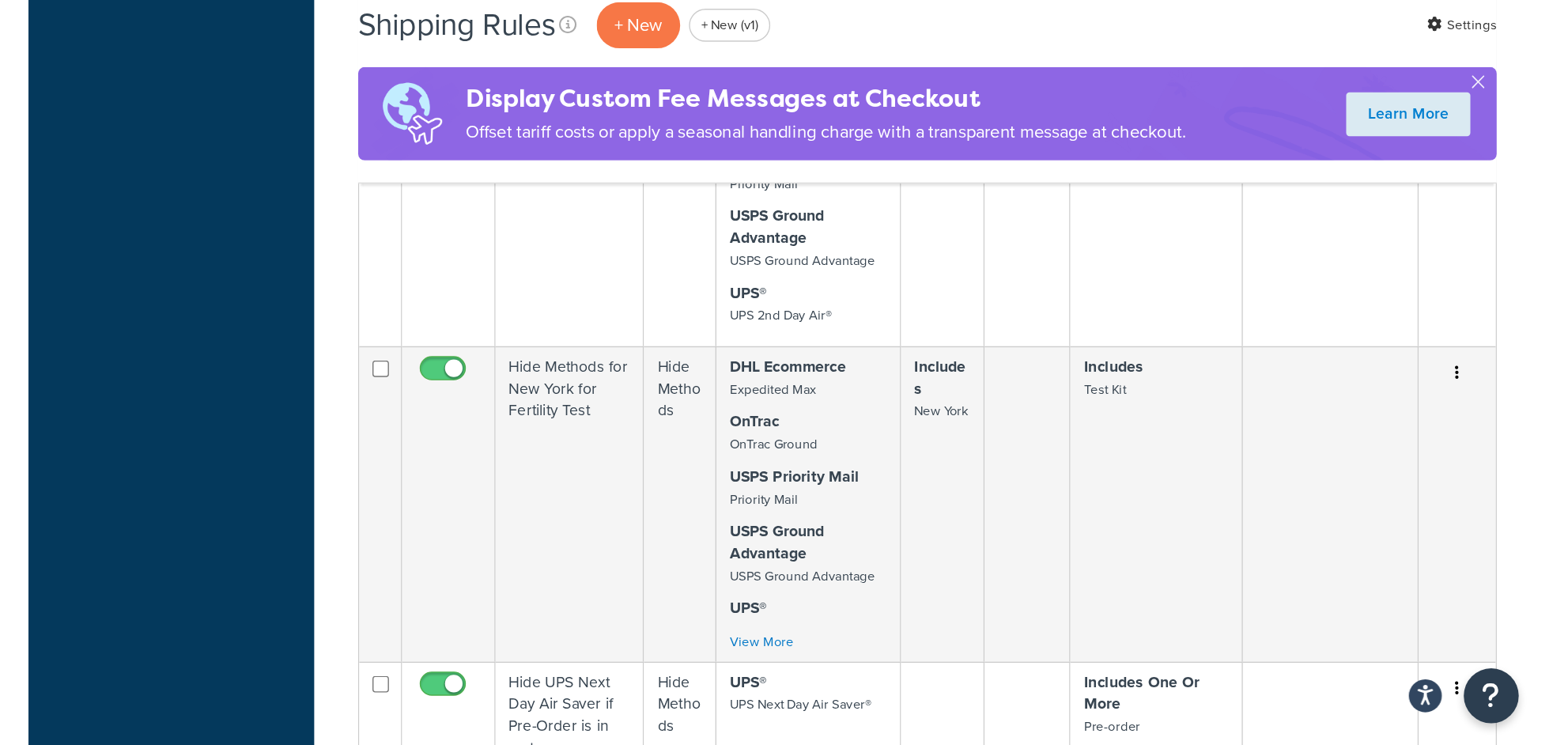 scroll, scrollTop: 2798, scrollLeft: 0, axis: vertical 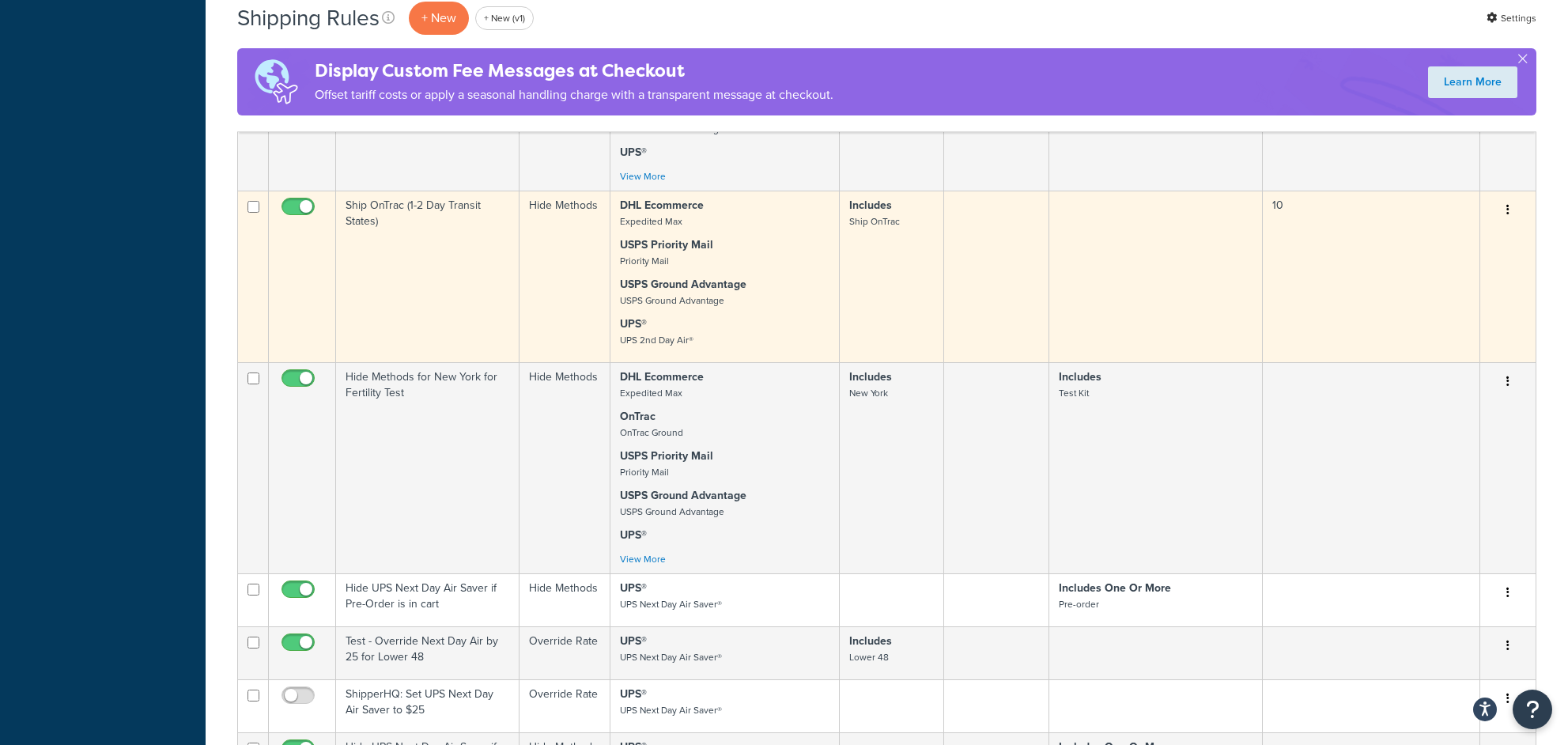 click on "Ship OnTrac (1-2 Day Transit States)" at bounding box center (428, 276) 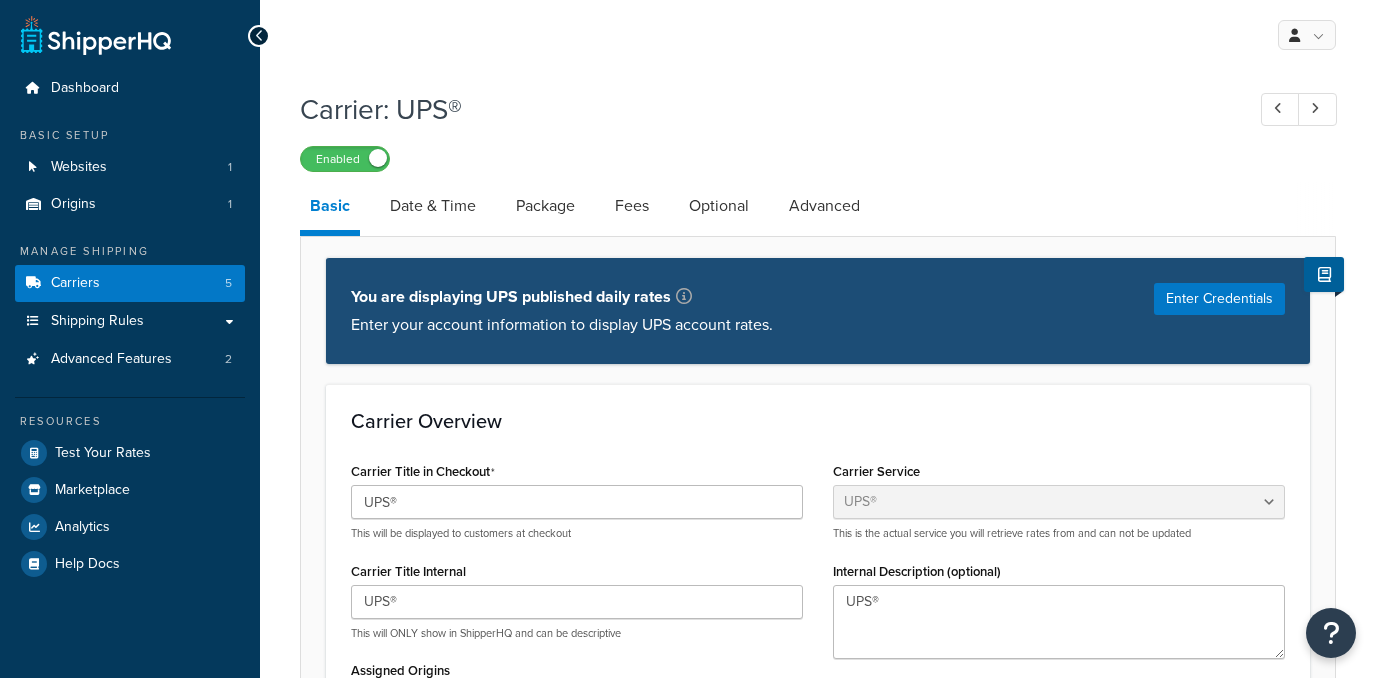 select on "ups" 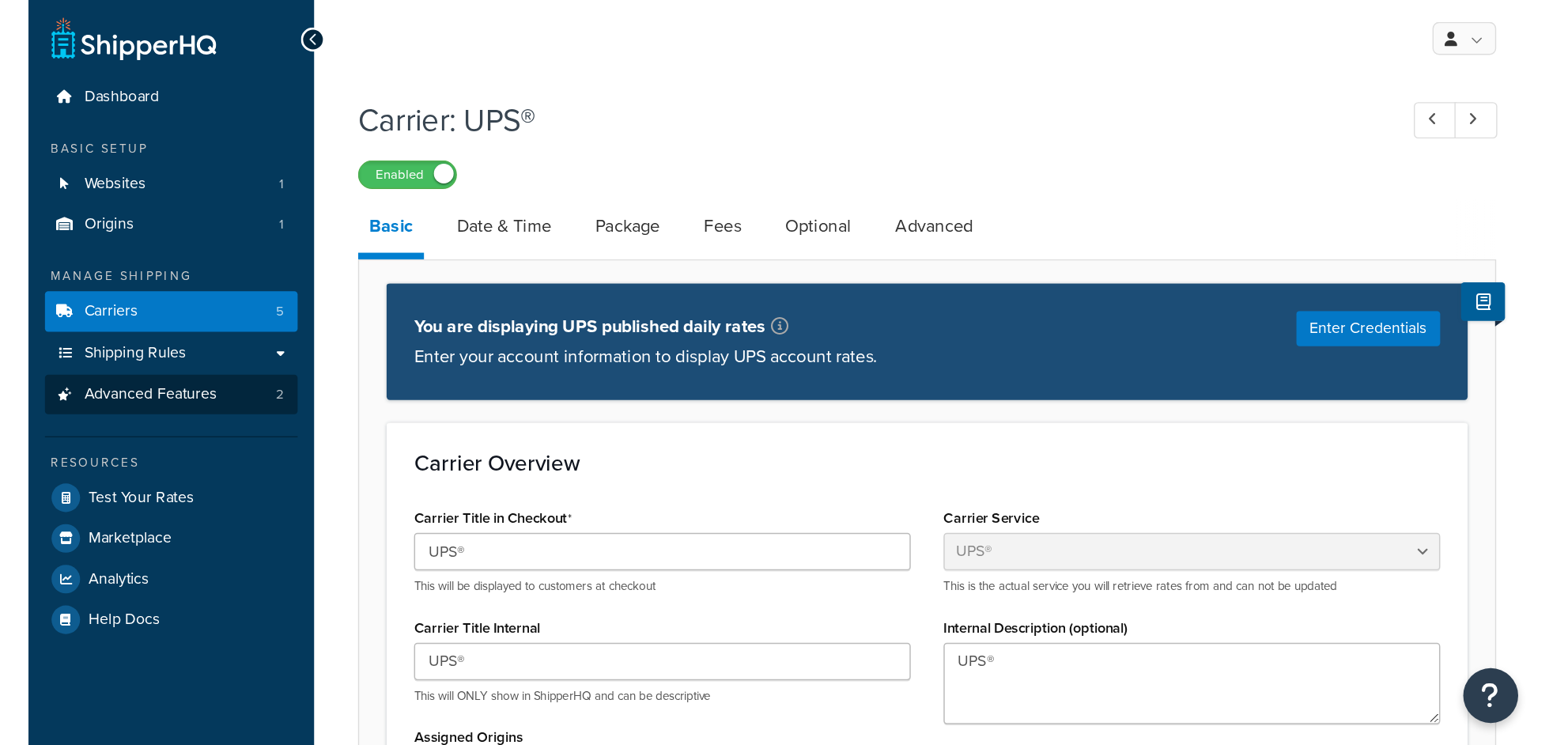 scroll, scrollTop: 0, scrollLeft: 0, axis: both 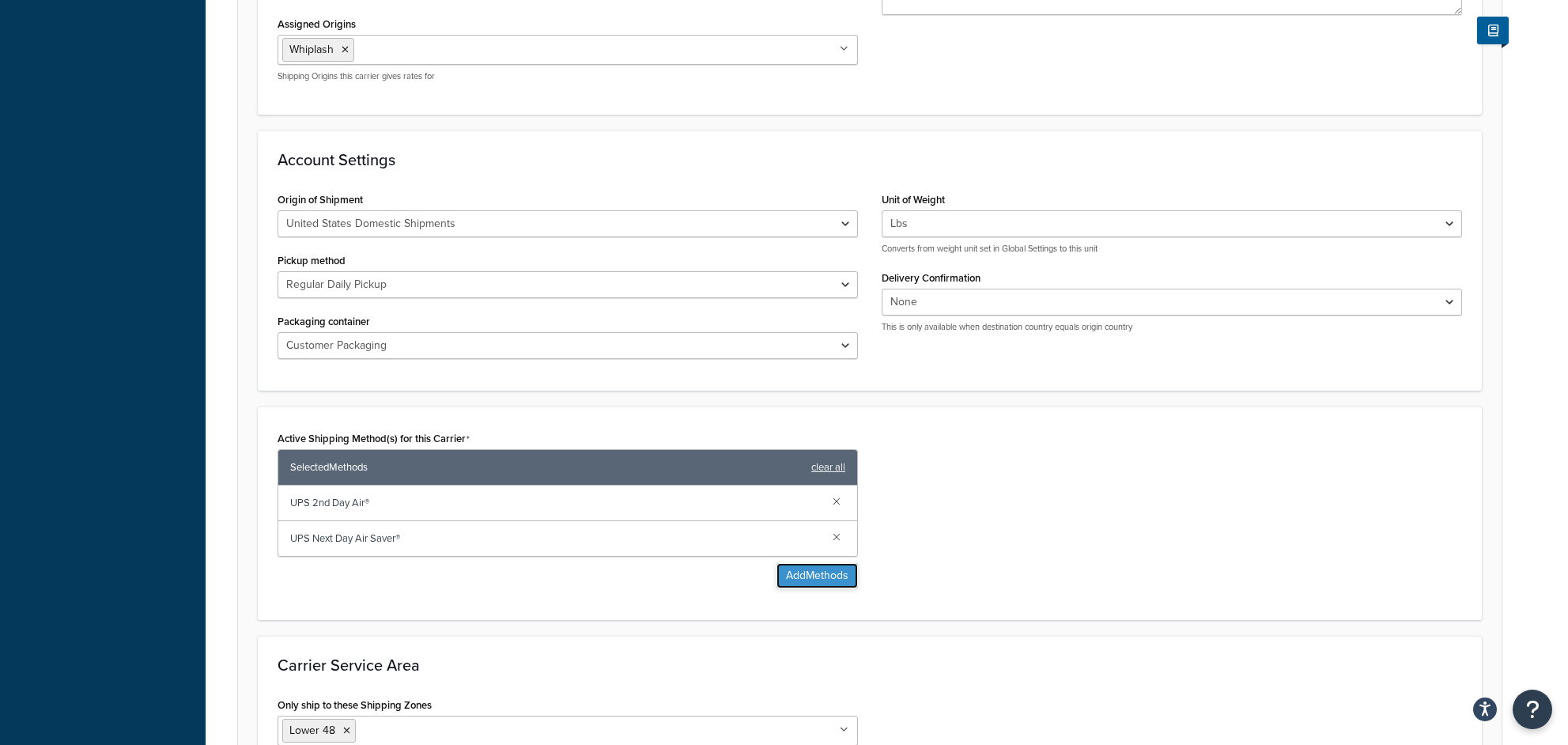 click on "Add  Methods" at bounding box center (817, 576) 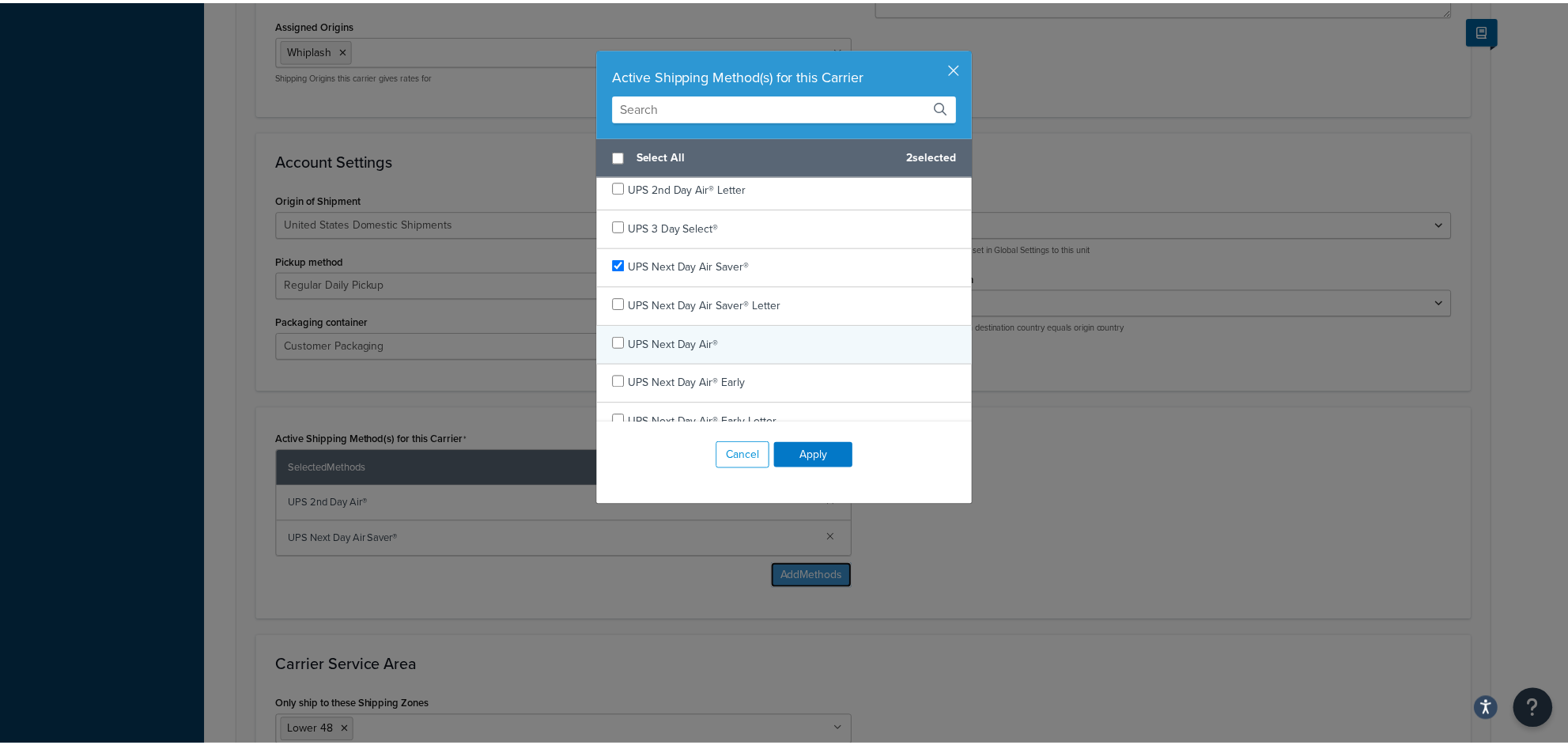 scroll, scrollTop: 139, scrollLeft: 0, axis: vertical 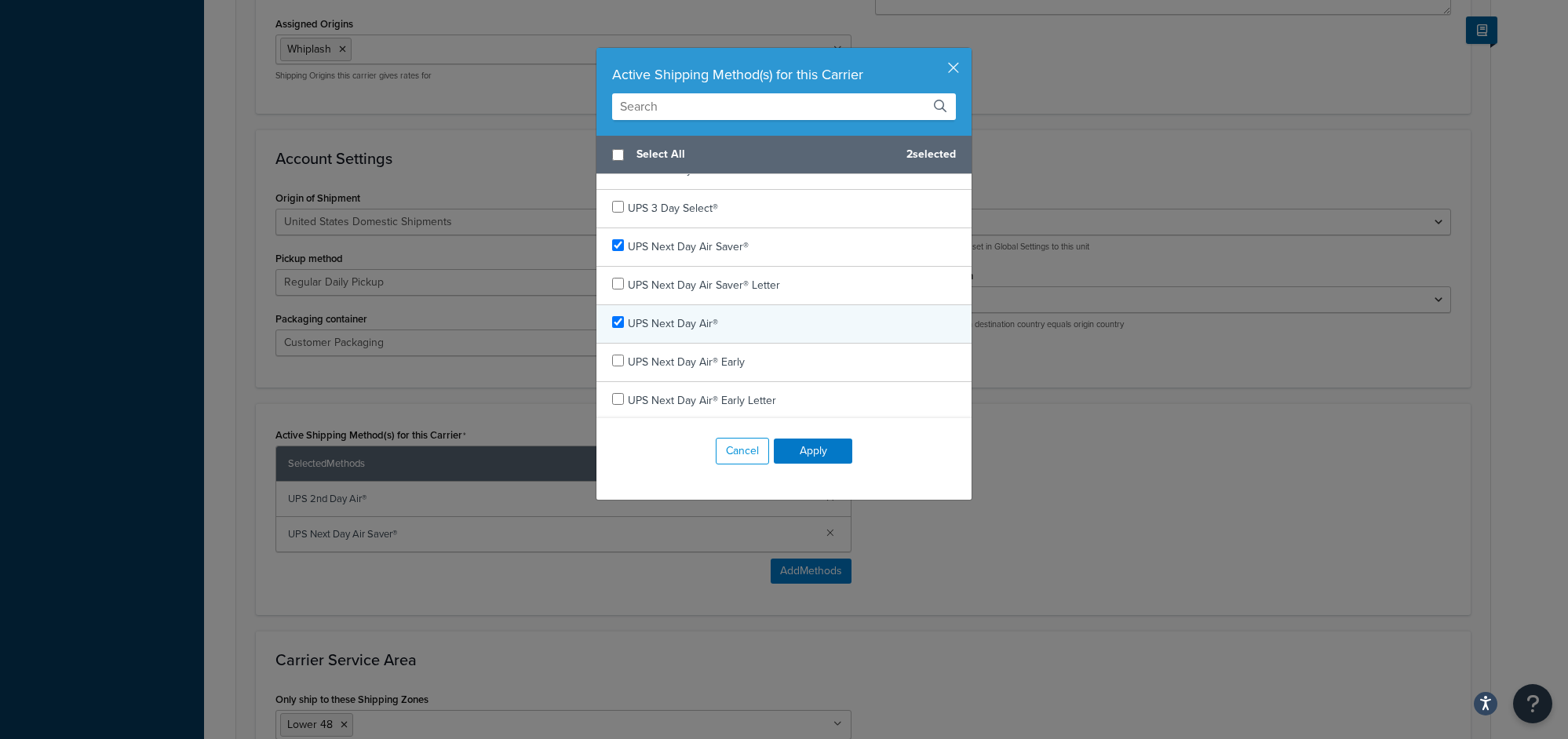 checkbox on "true" 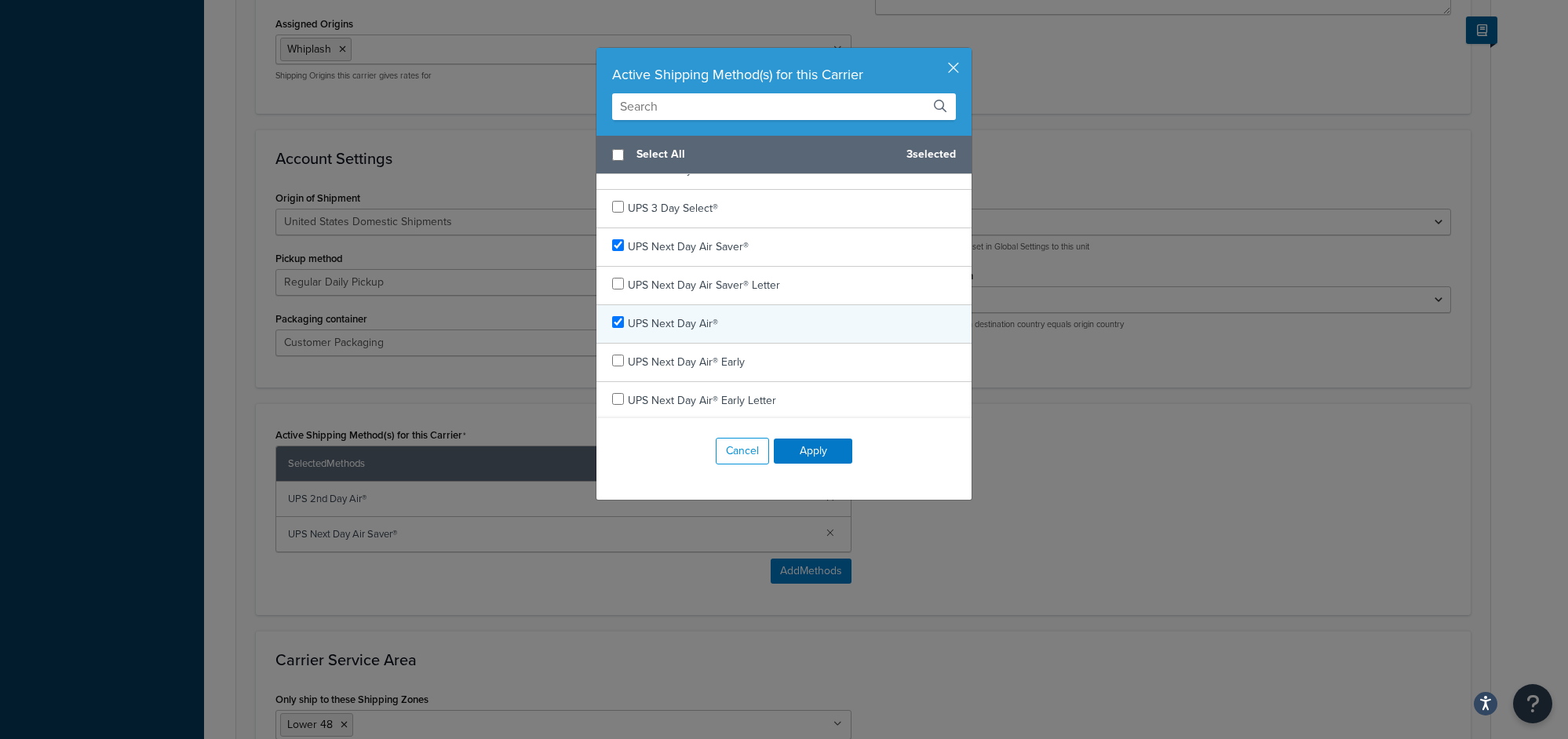click on "UPS Next Day Air®" at bounding box center (673, 323) 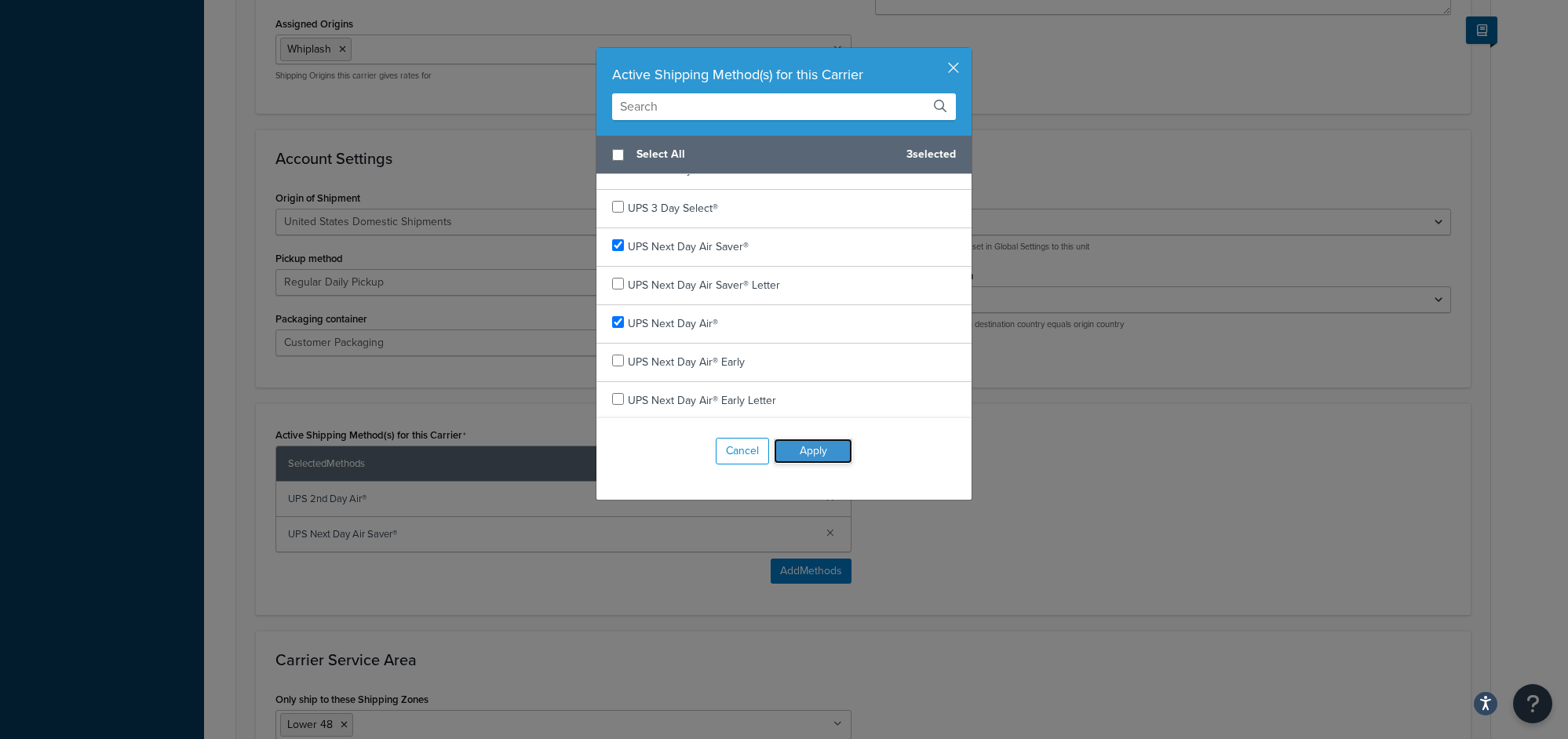 click on "Apply" at bounding box center (813, 451) 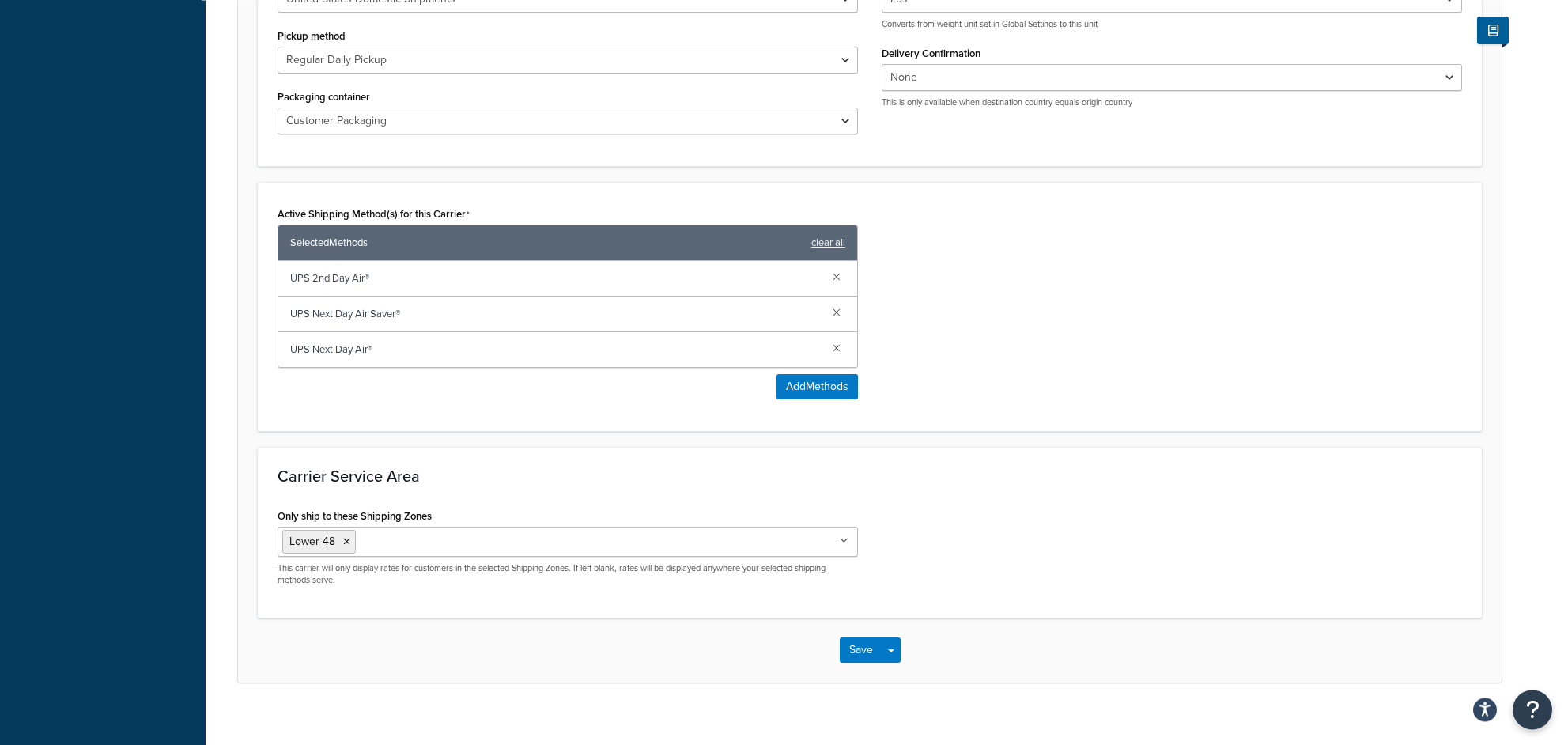 scroll, scrollTop: 747, scrollLeft: 0, axis: vertical 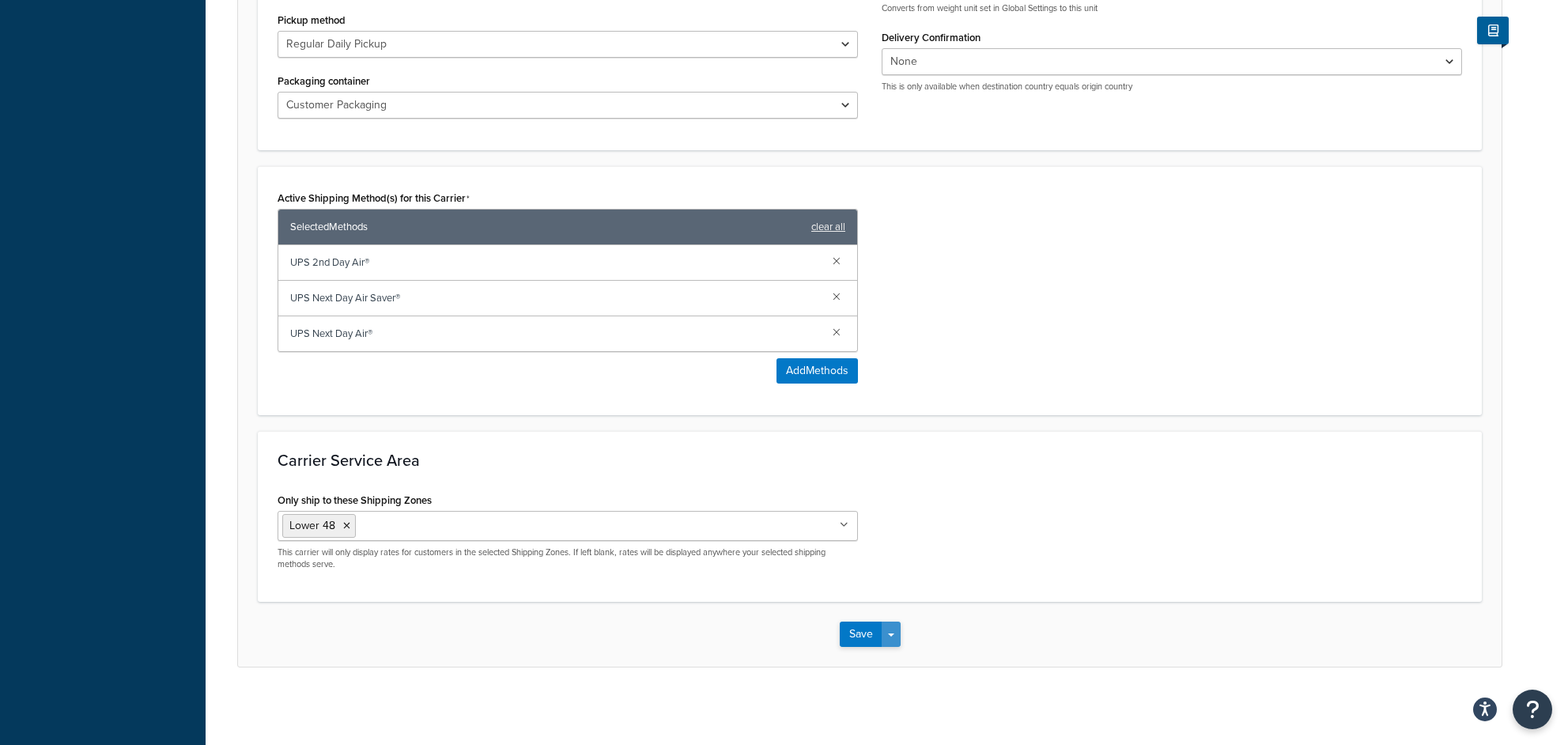 click on "Save Dropdown" at bounding box center [891, 634] 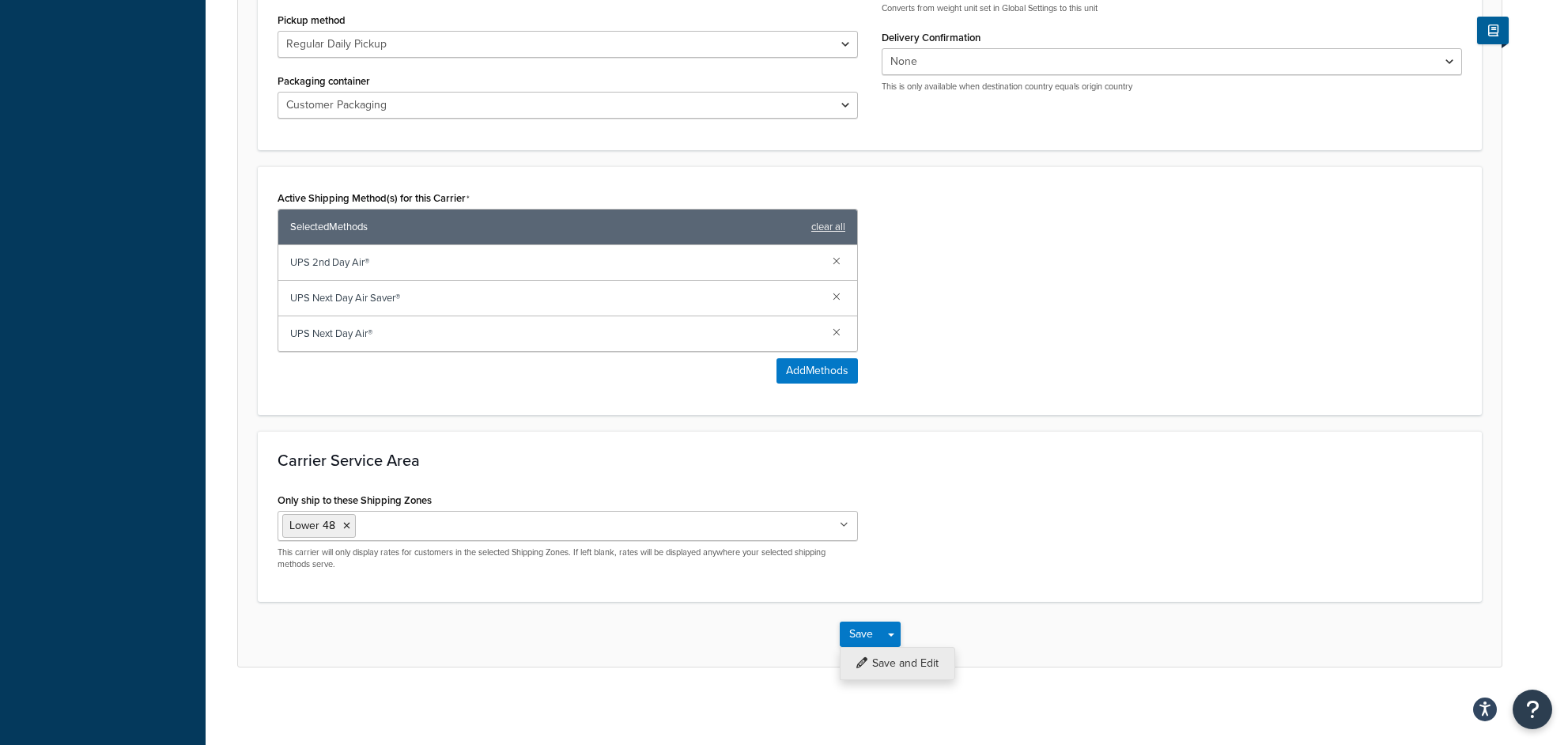 click on "Save and Edit" at bounding box center [897, 664] 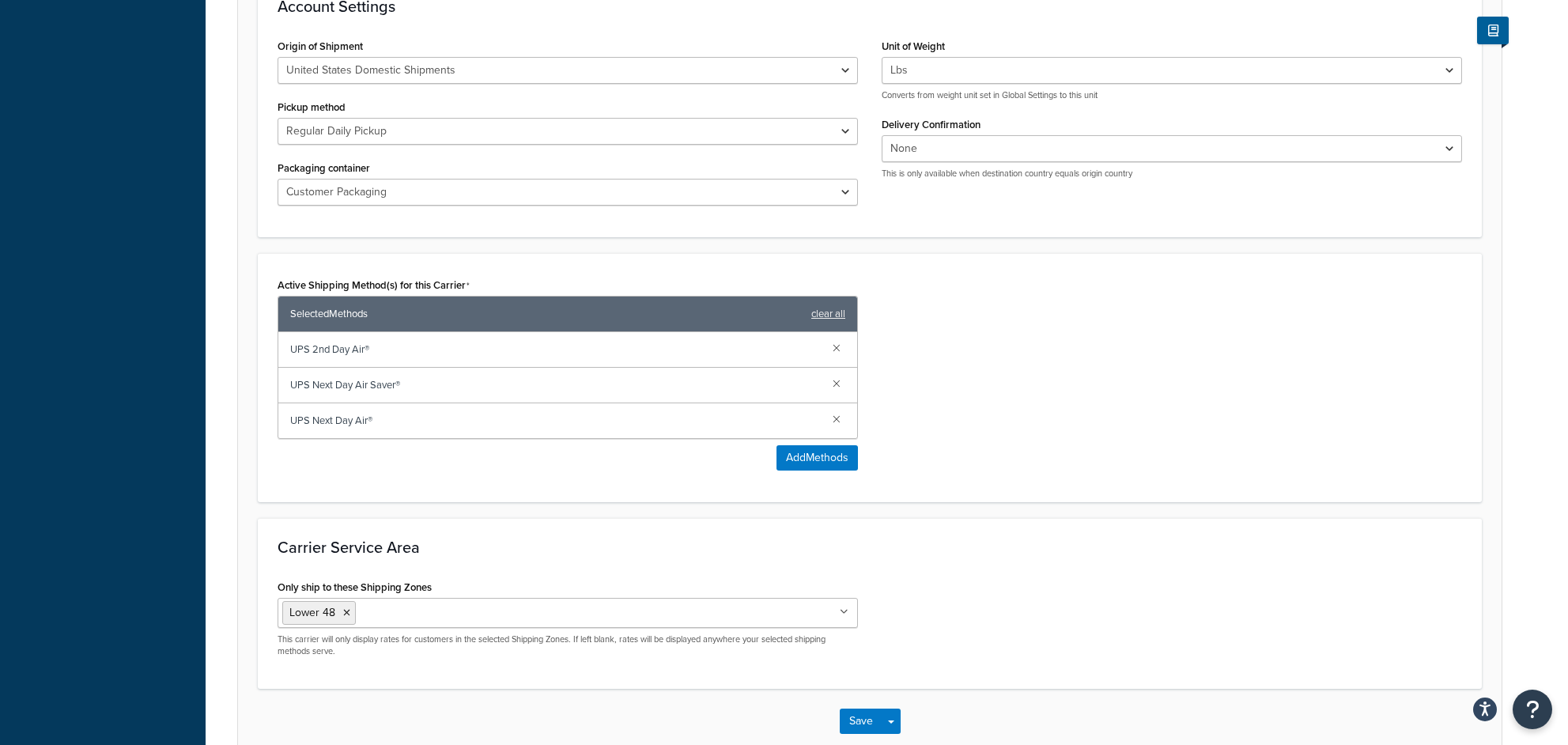 scroll, scrollTop: 0, scrollLeft: 0, axis: both 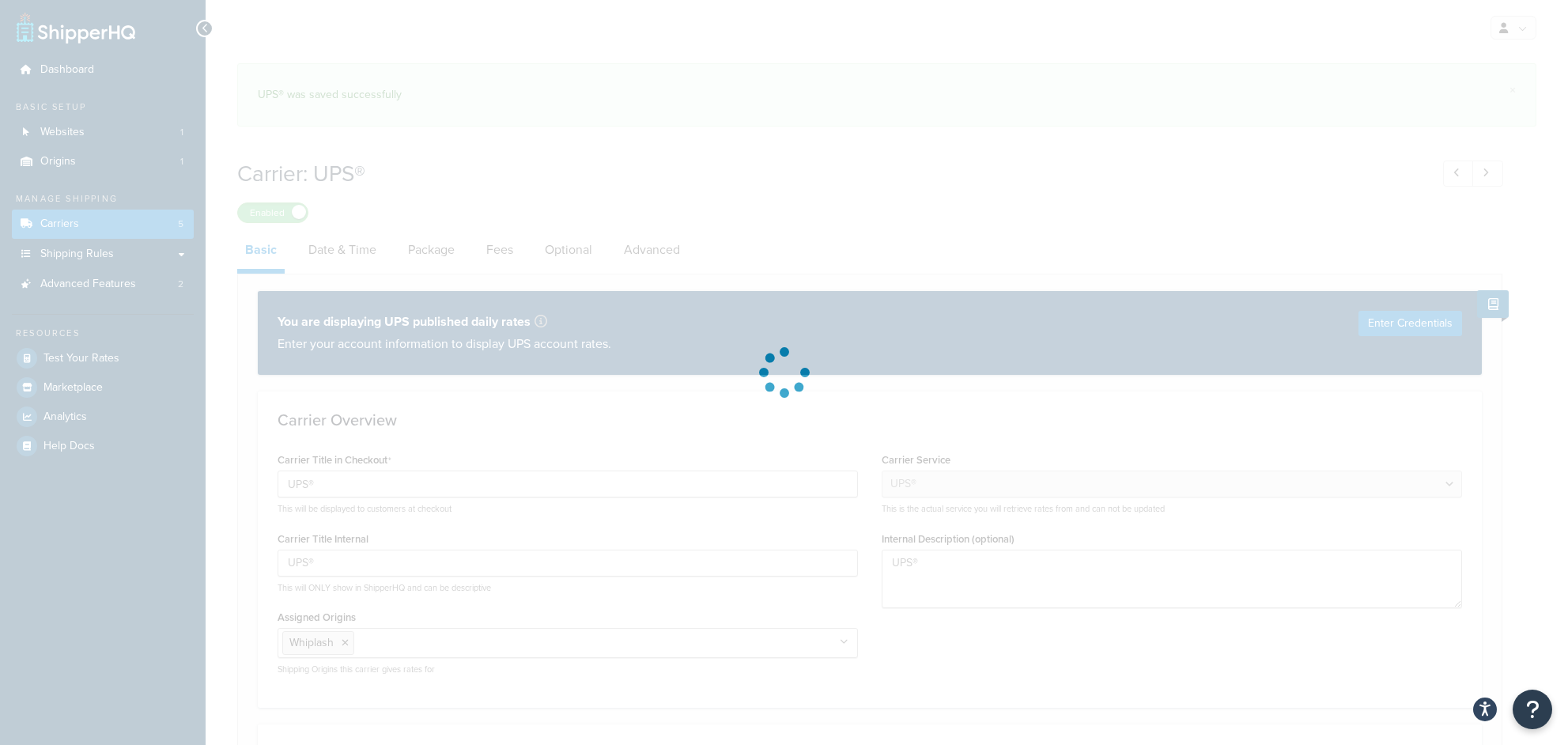 select on "ups" 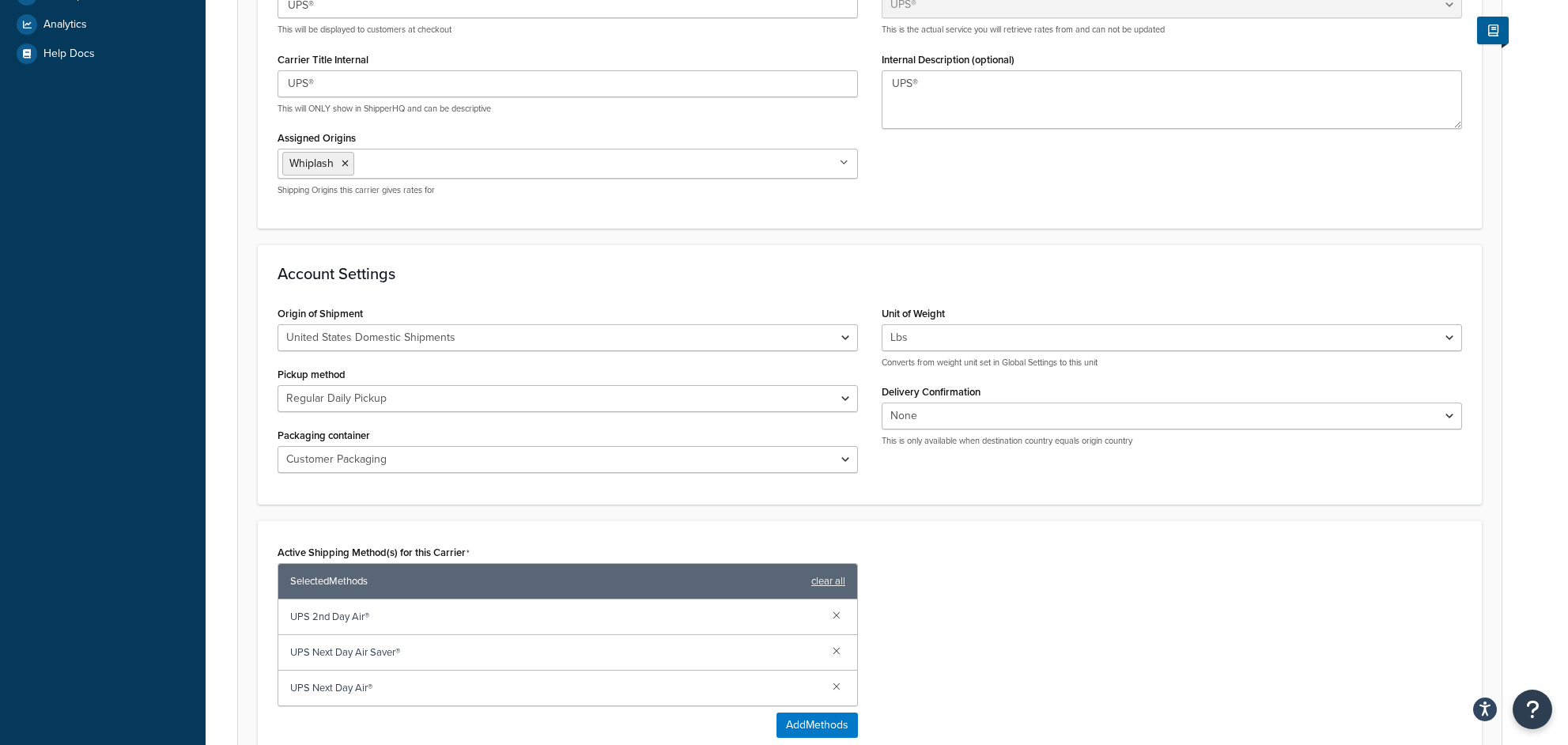 scroll, scrollTop: 544, scrollLeft: 0, axis: vertical 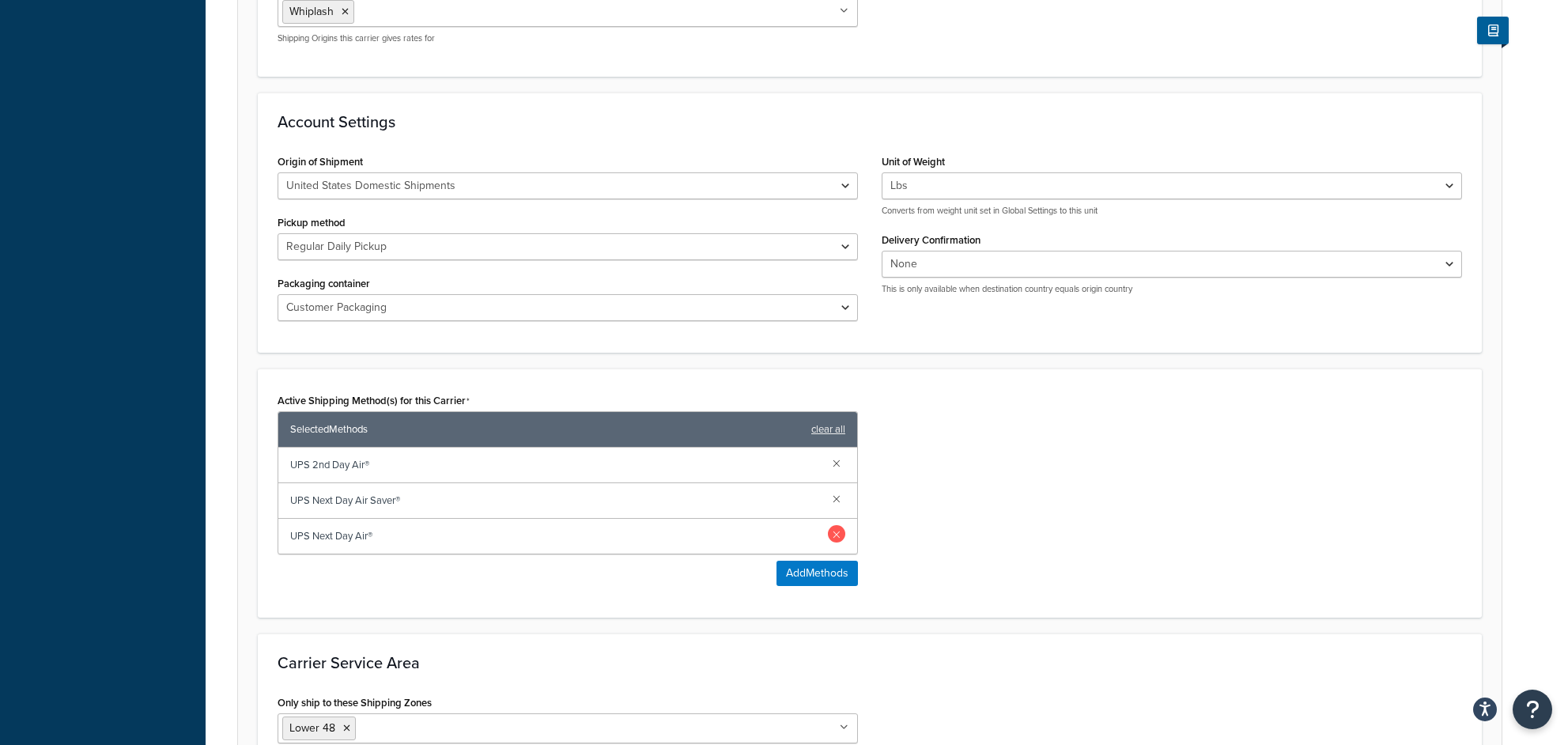 click at bounding box center (837, 534) 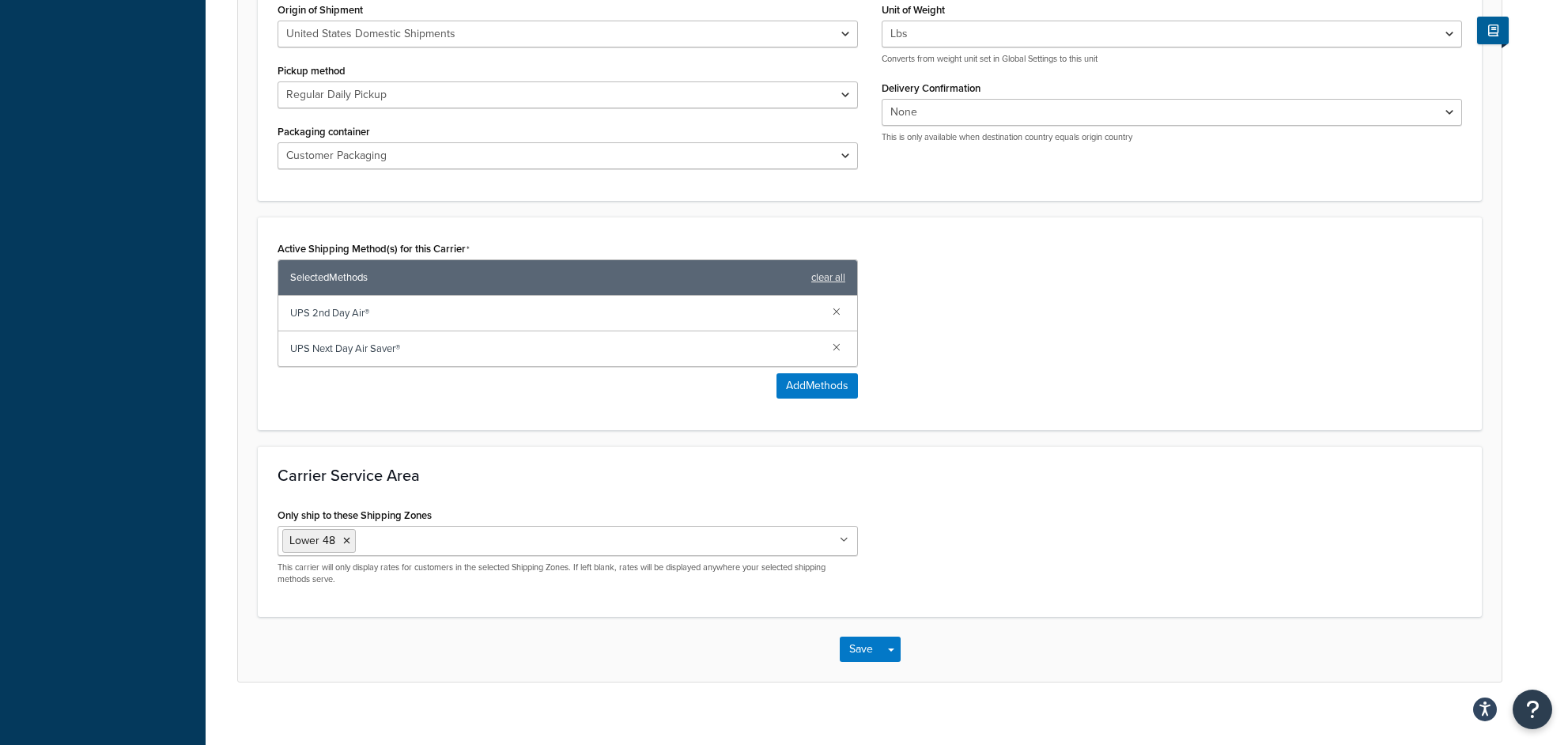 scroll, scrollTop: 713, scrollLeft: 0, axis: vertical 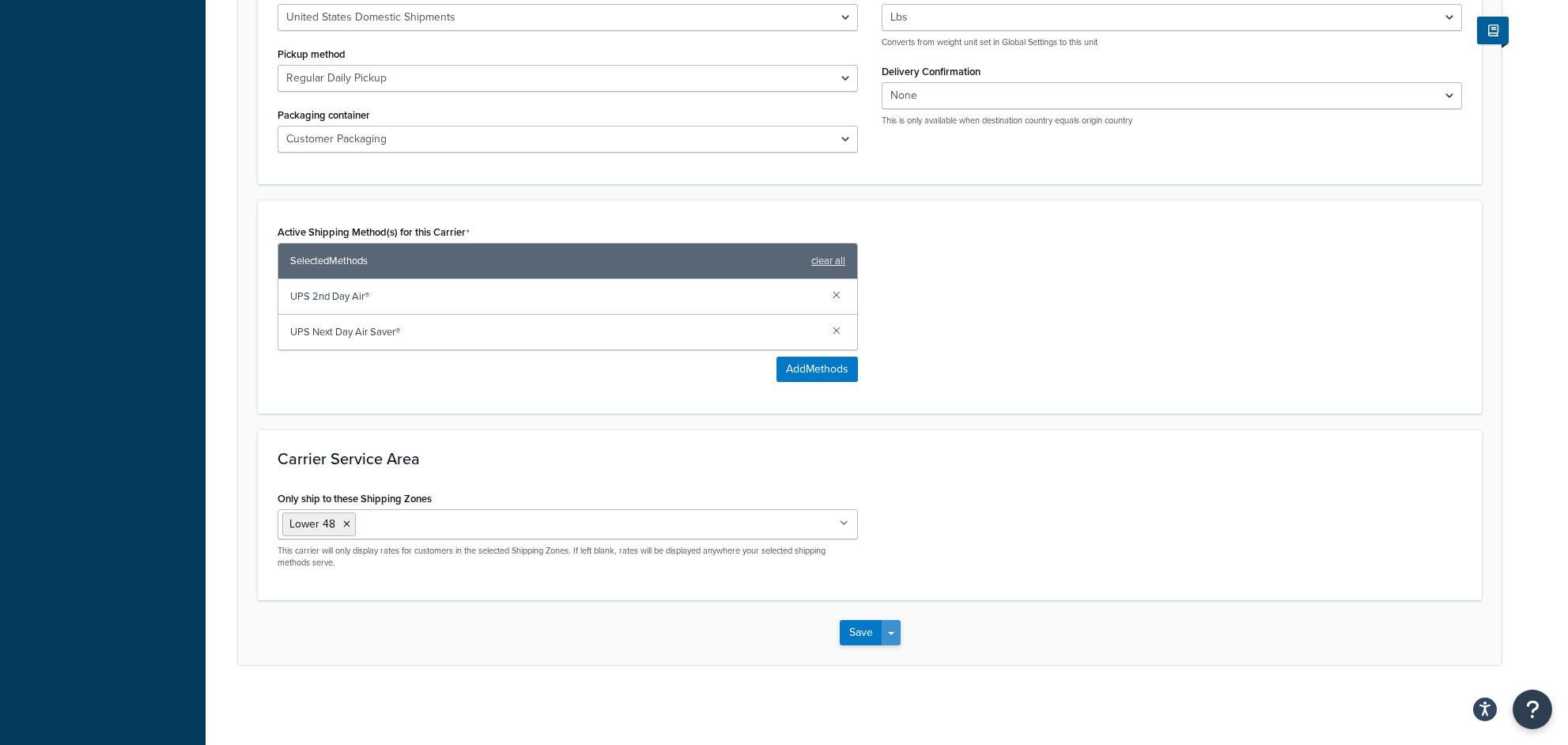 click on "Save Dropdown" at bounding box center [891, 633] 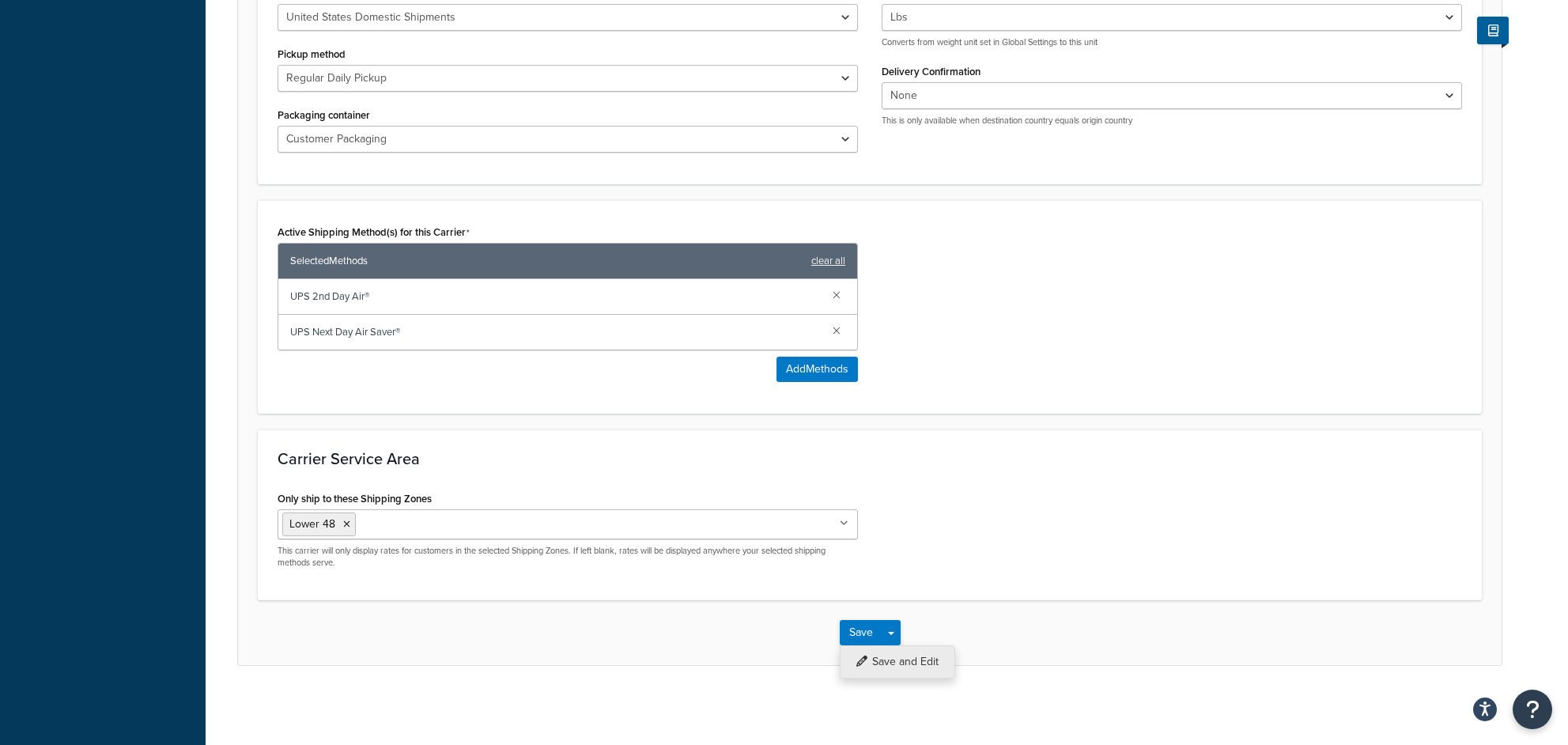 click on "Save and Edit" at bounding box center [897, 662] 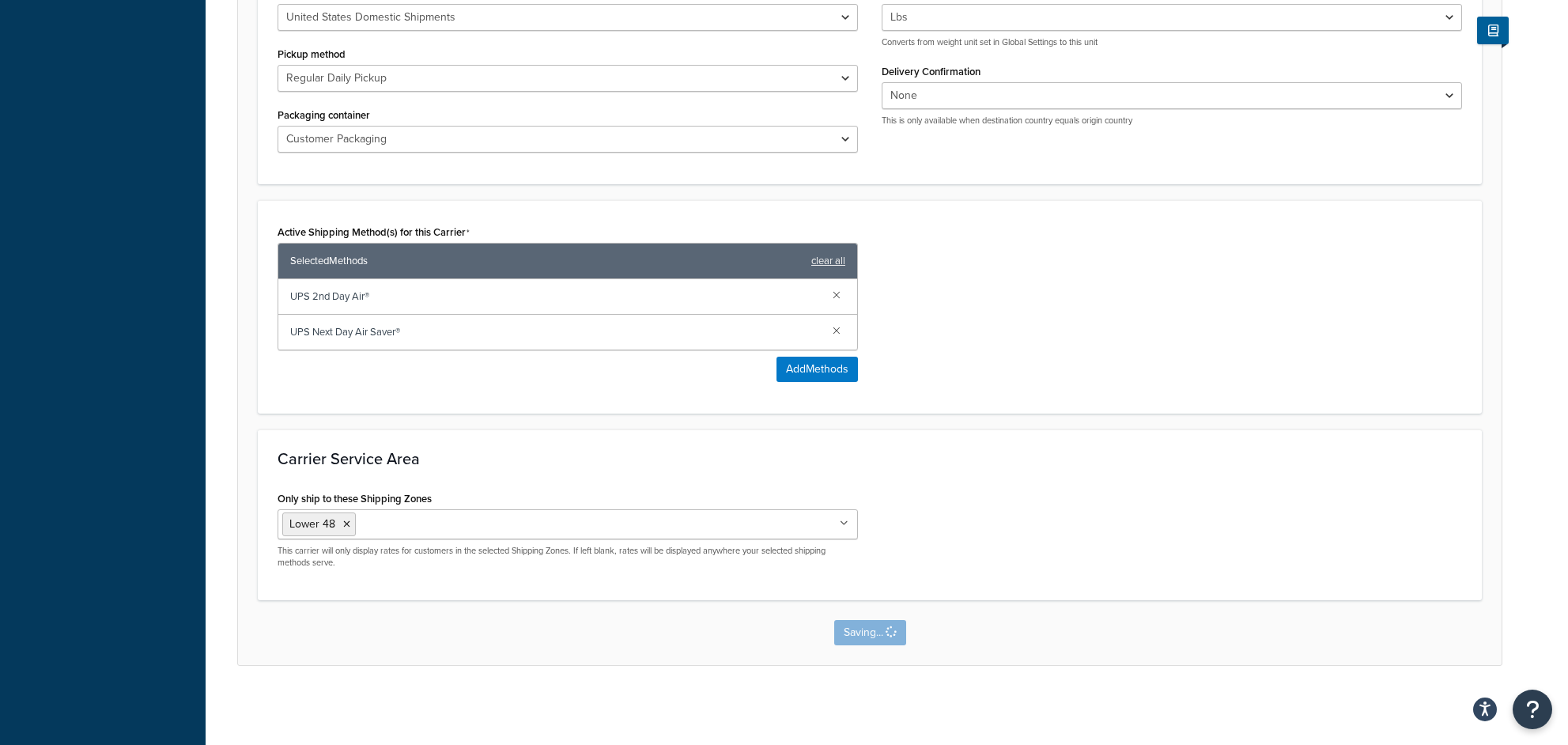 scroll, scrollTop: 0, scrollLeft: 0, axis: both 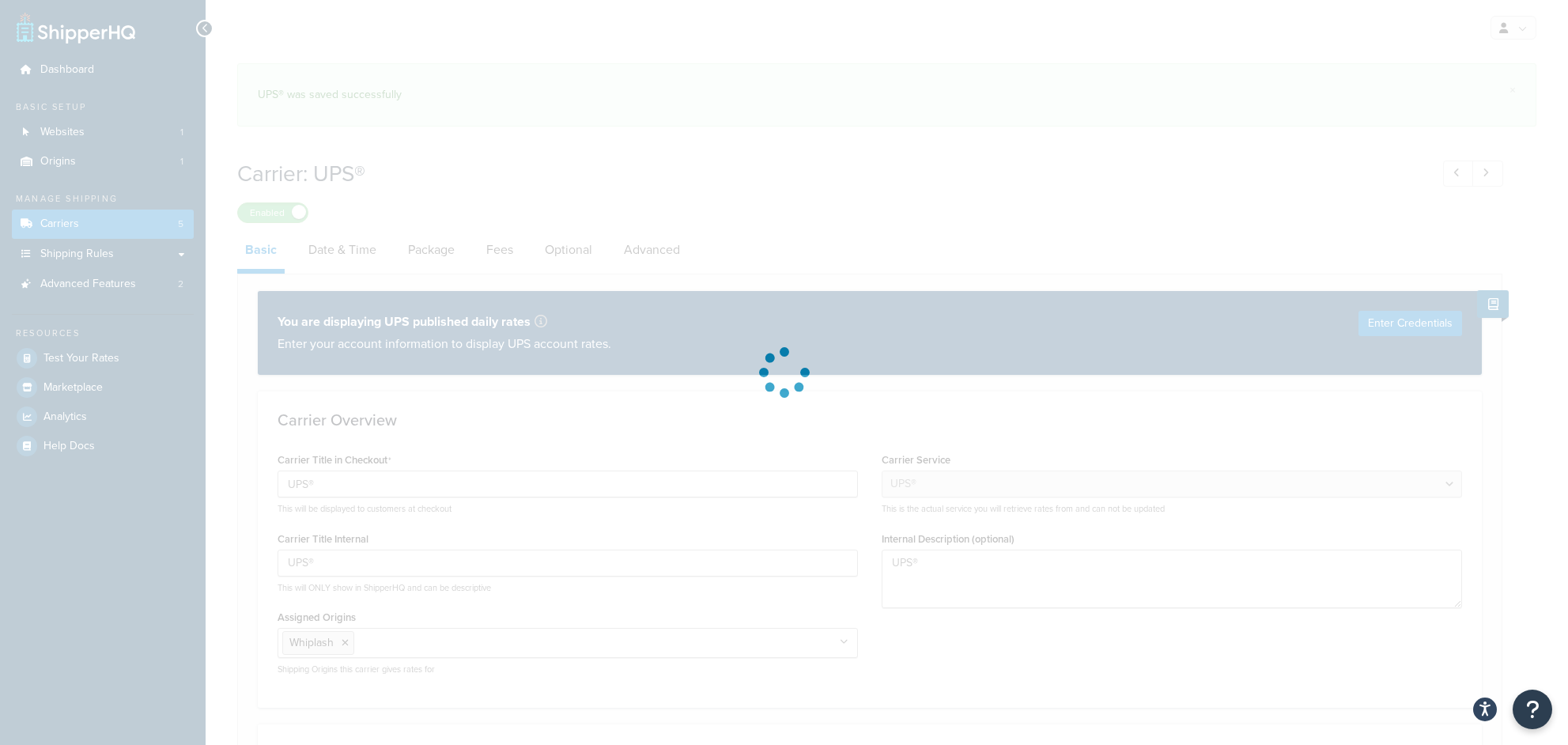 select on "ups" 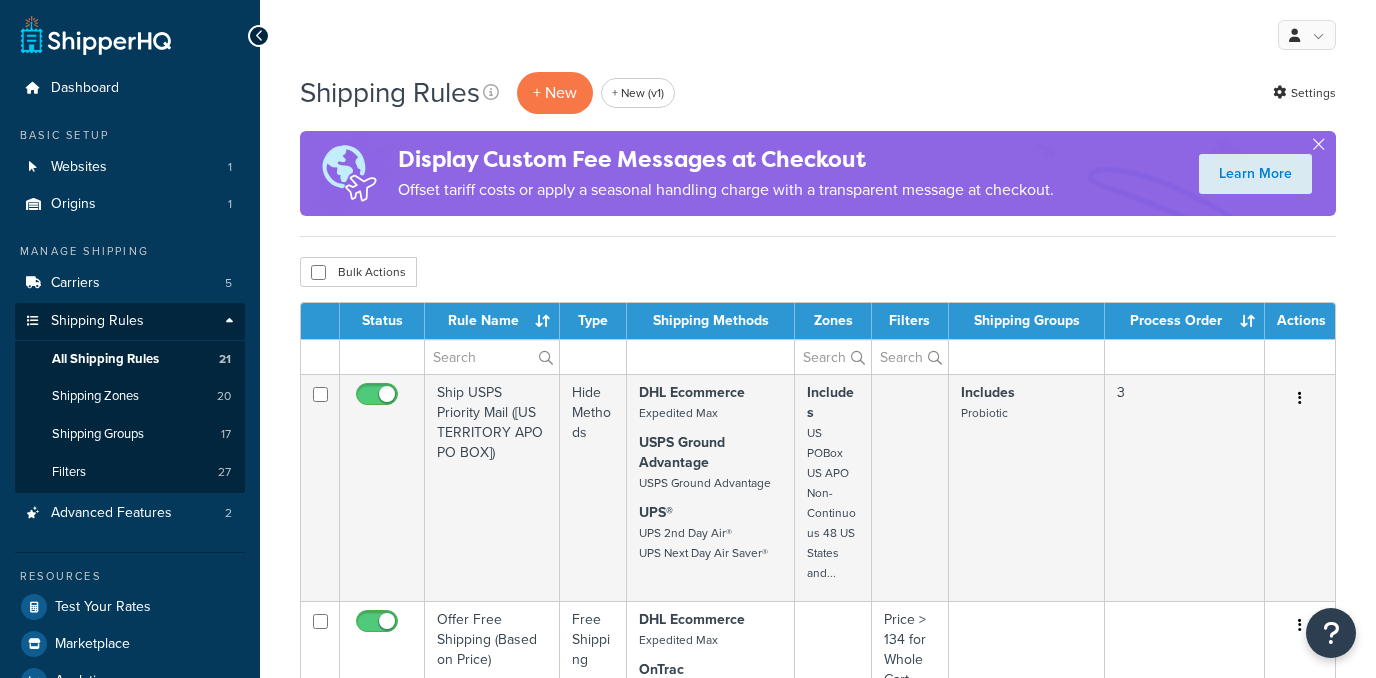 select on "1000" 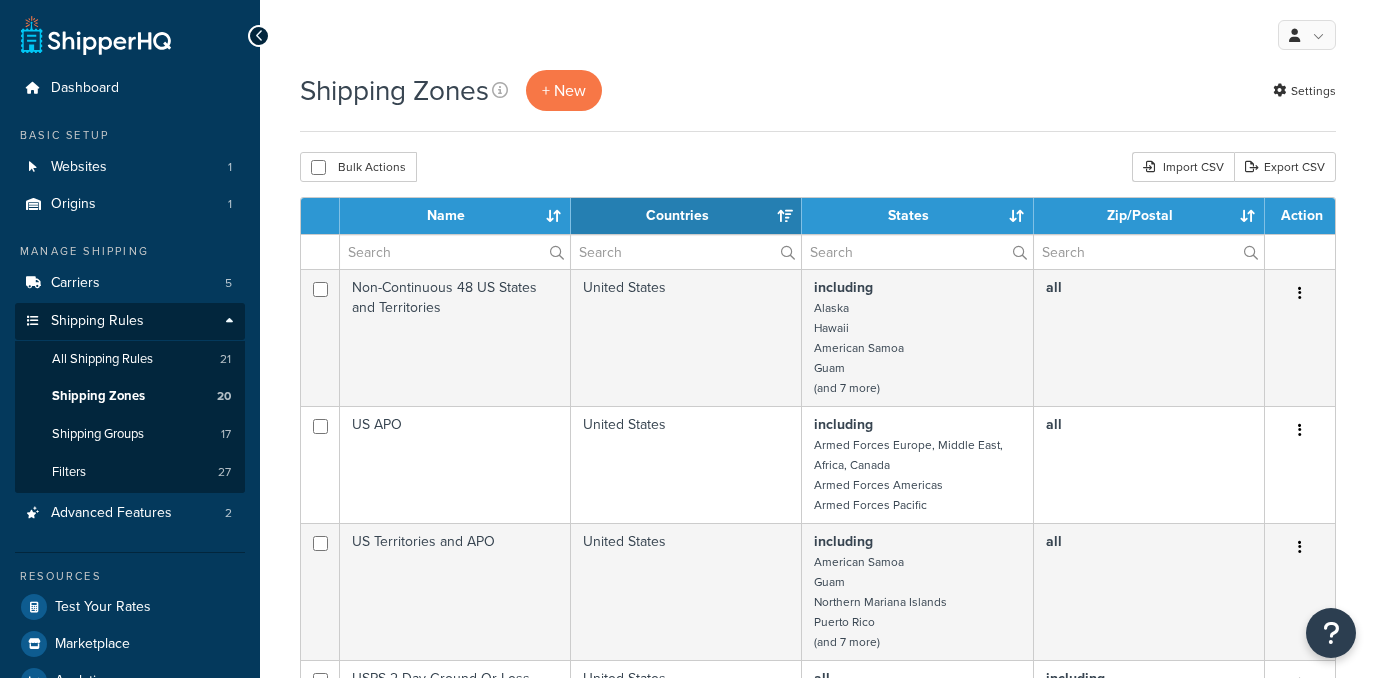 select on "15" 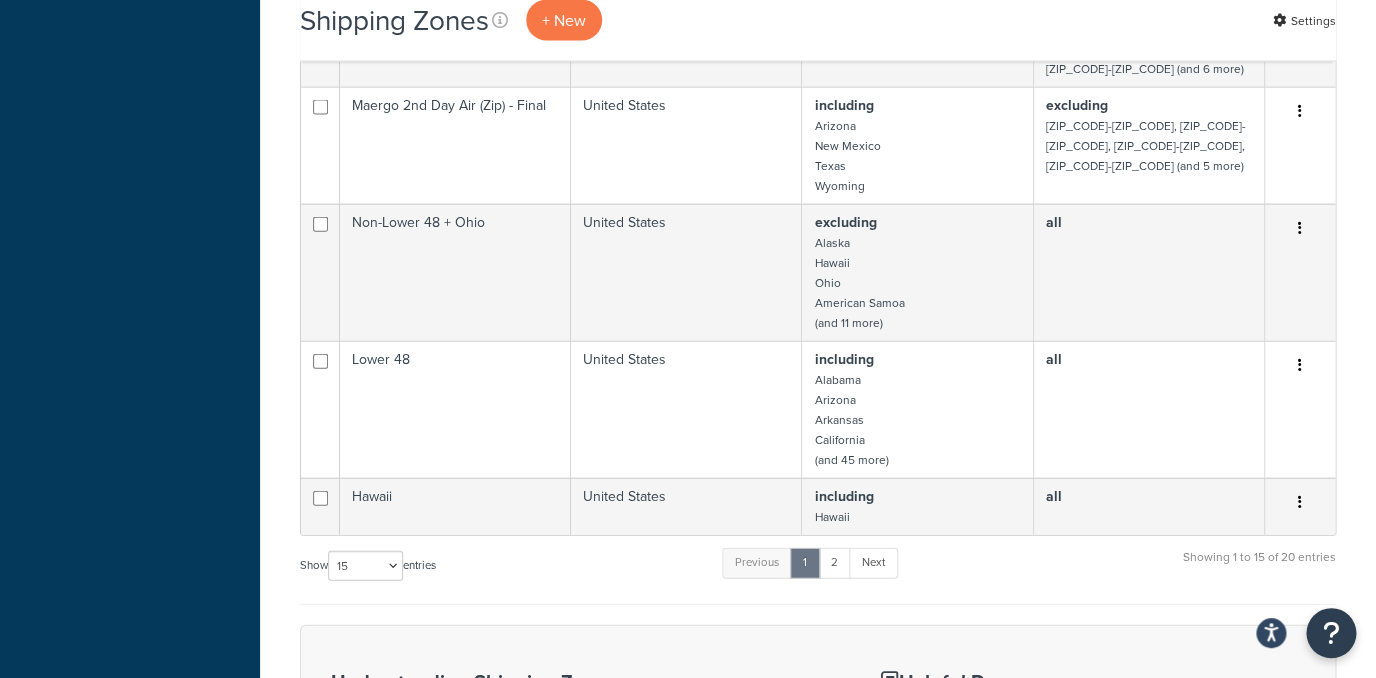 scroll, scrollTop: 1584, scrollLeft: 0, axis: vertical 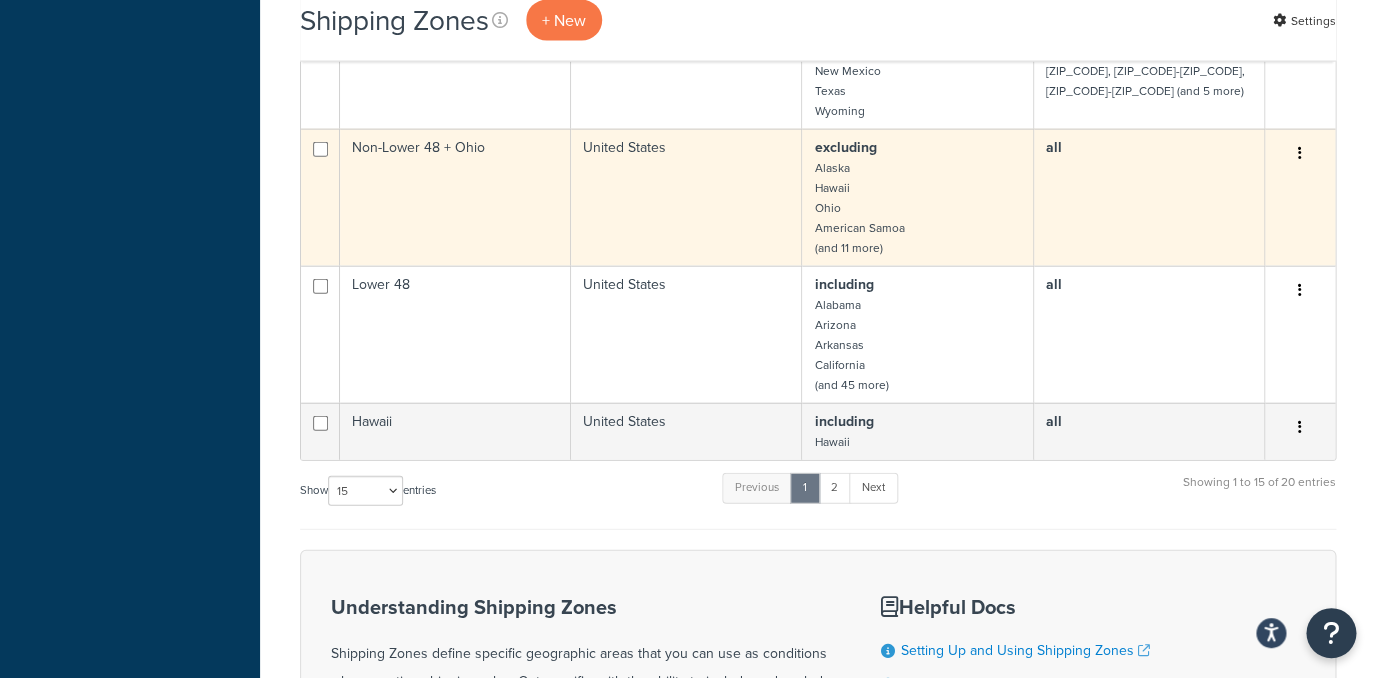 click on "United States" at bounding box center [686, 197] 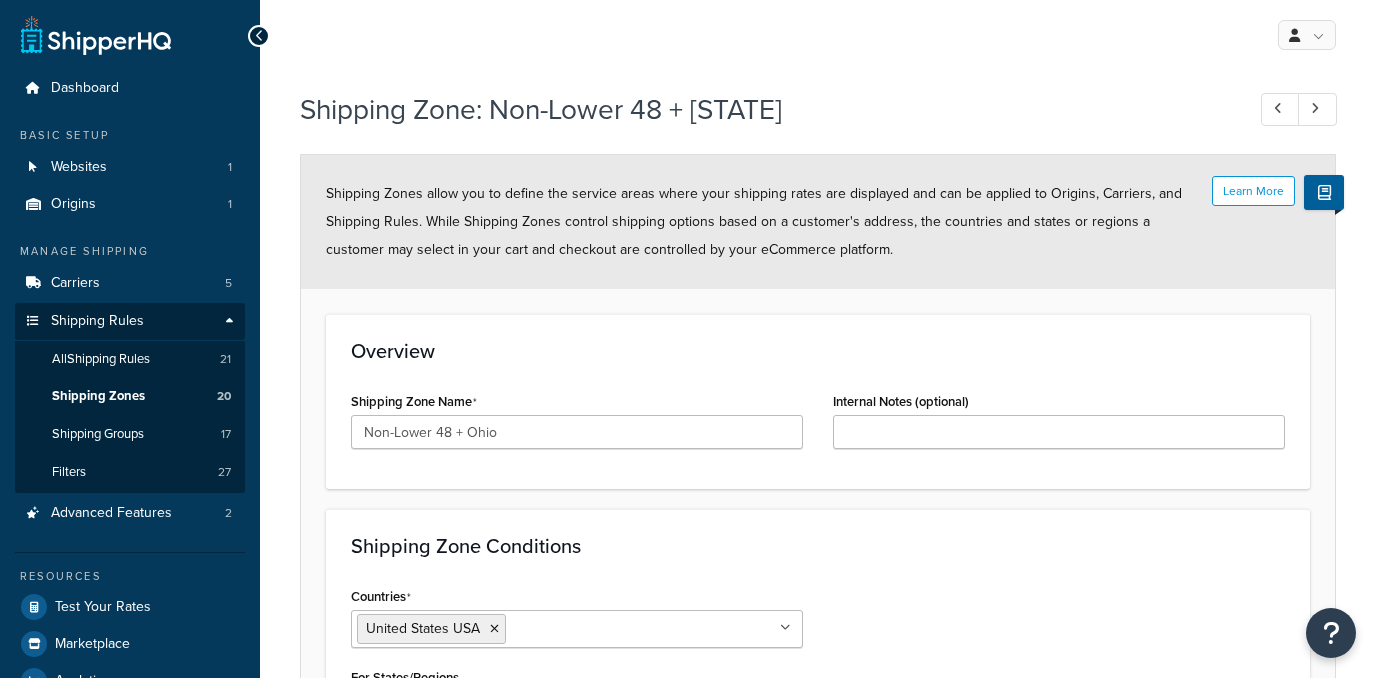 select on "excluding" 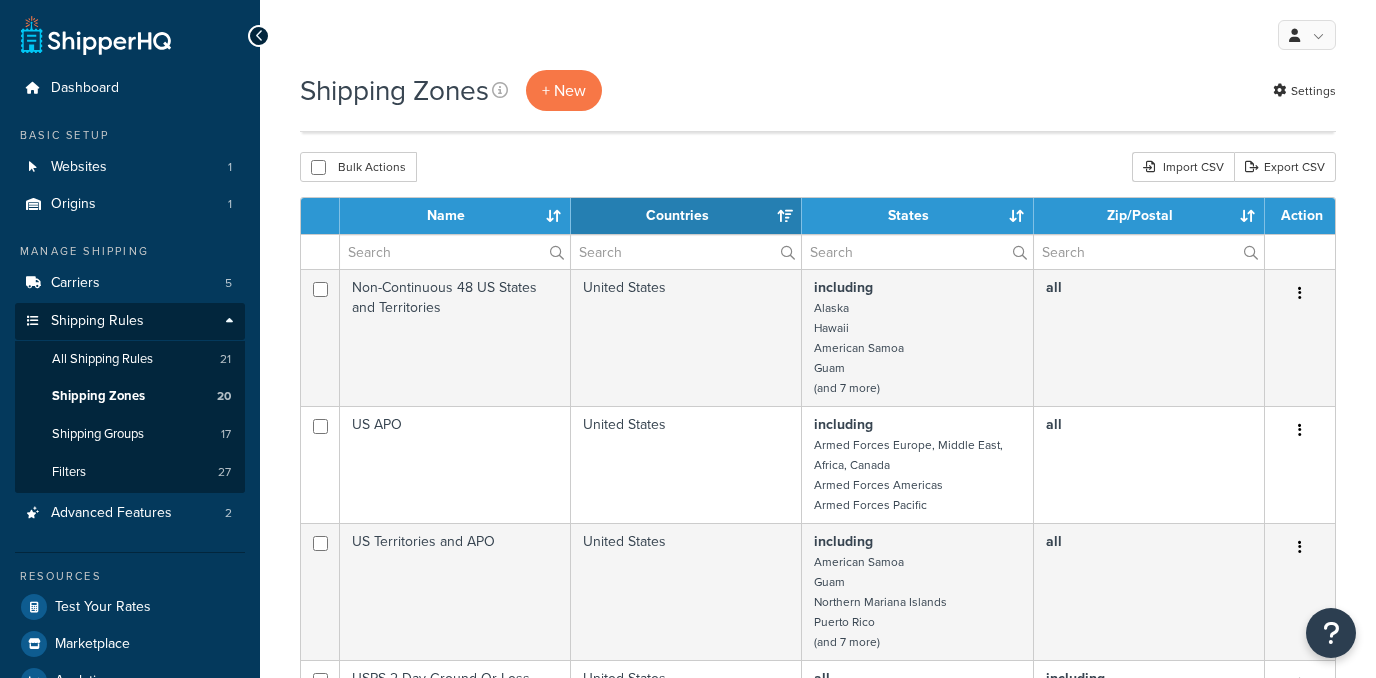 select on "15" 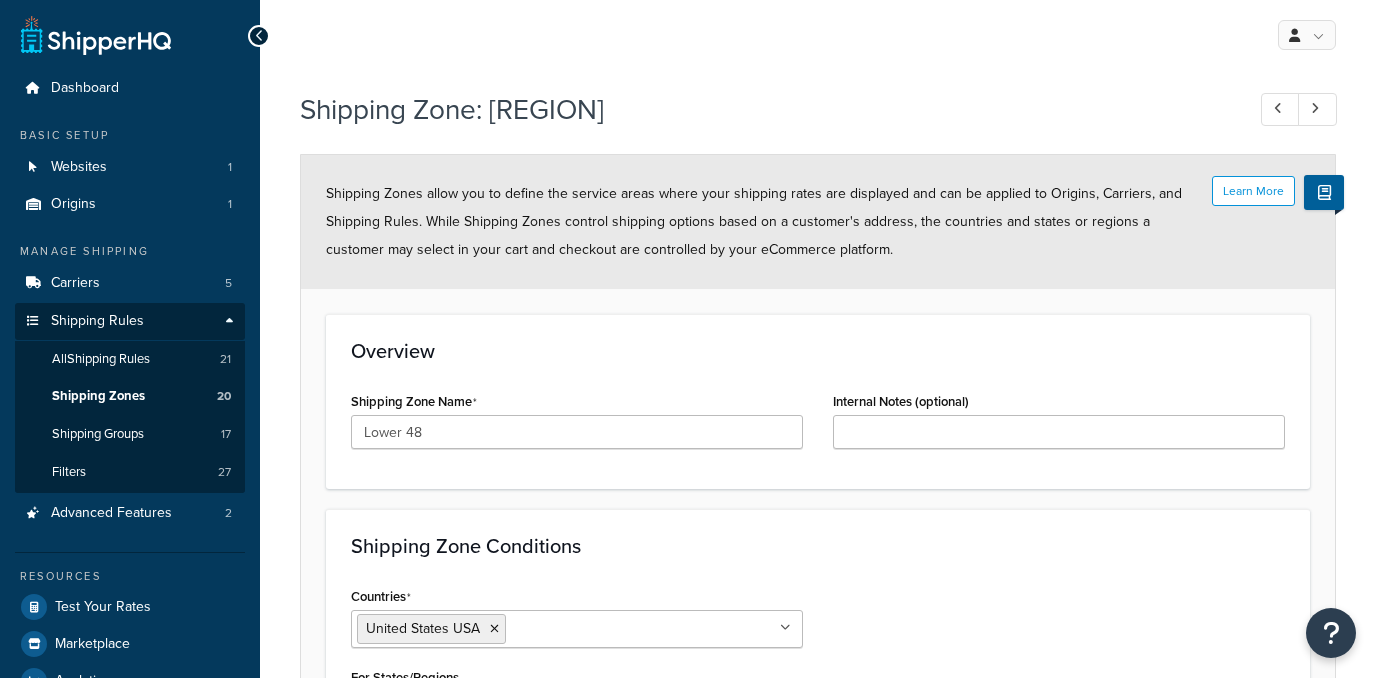 select on "including" 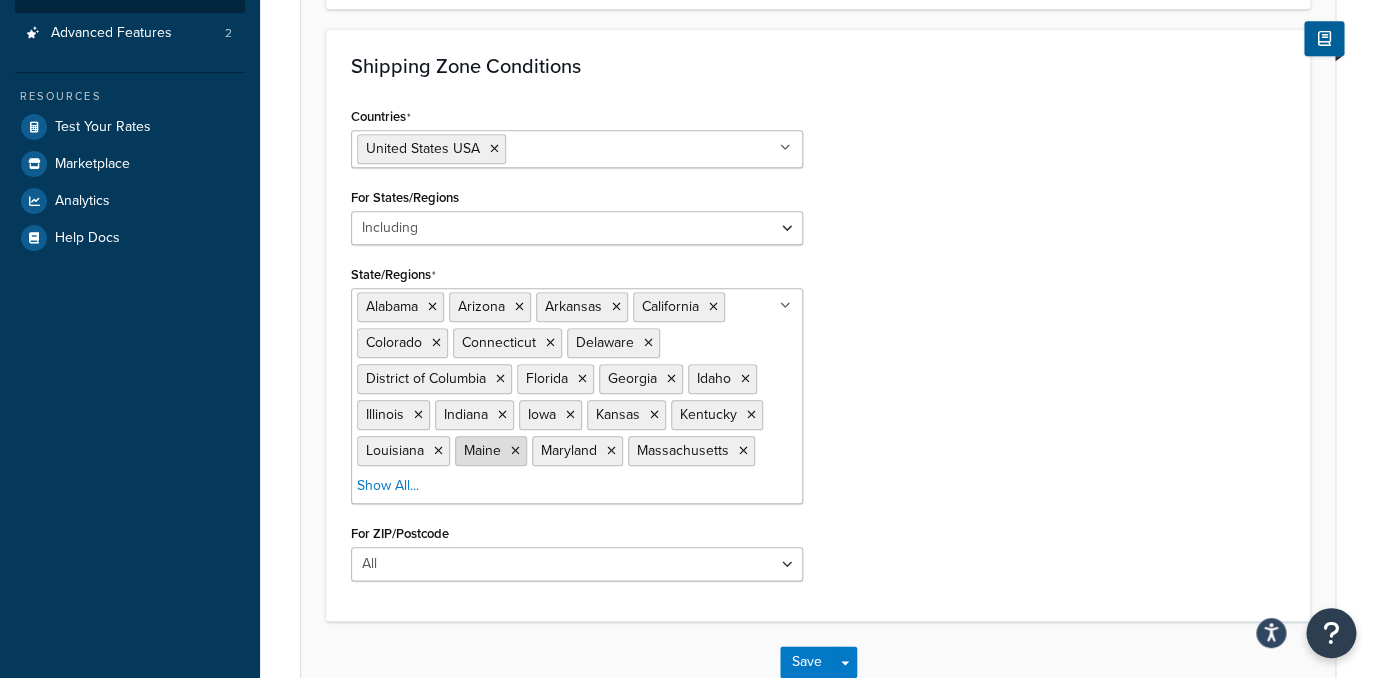 scroll, scrollTop: 496, scrollLeft: 0, axis: vertical 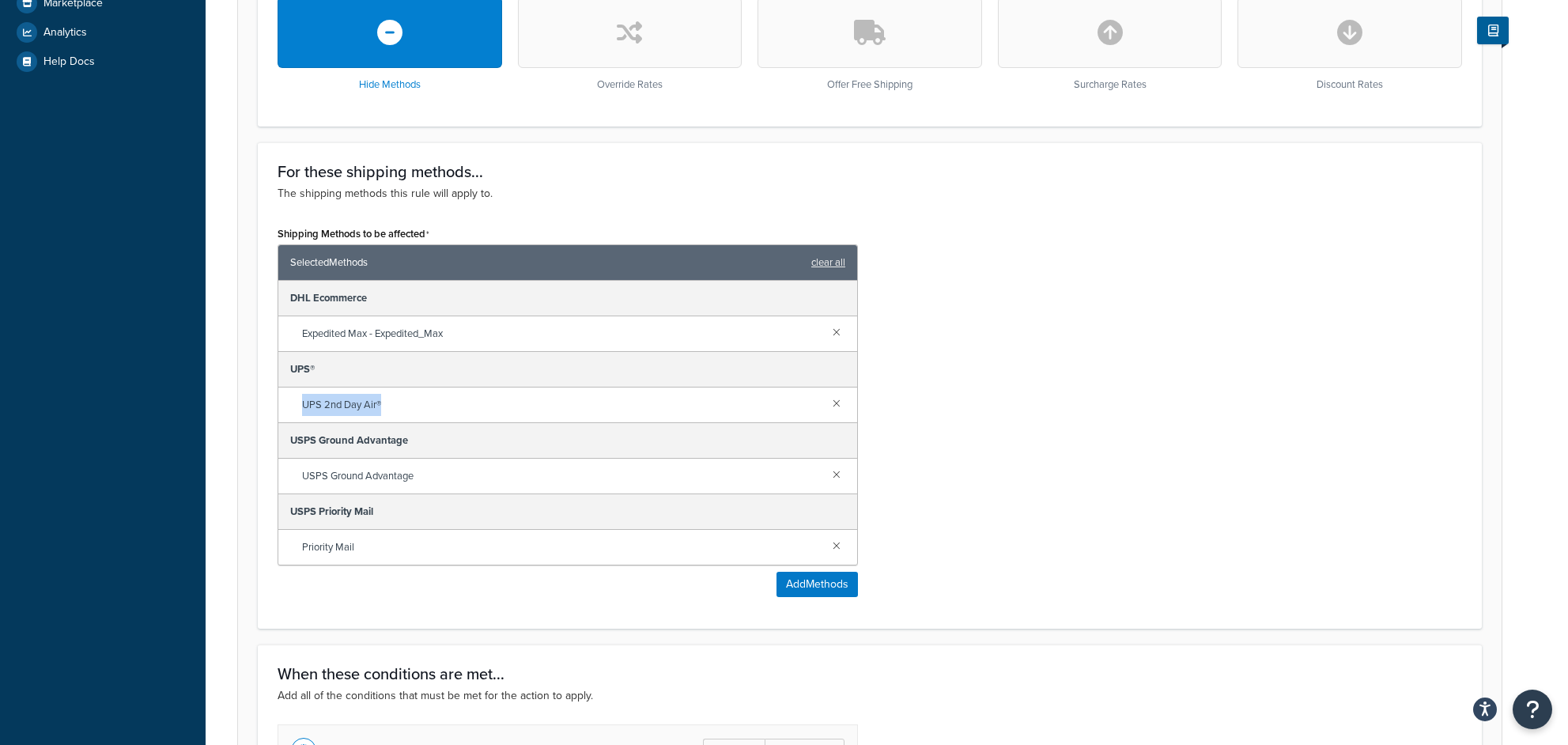 drag, startPoint x: 298, startPoint y: 402, endPoint x: 411, endPoint y: 414, distance: 113.63538 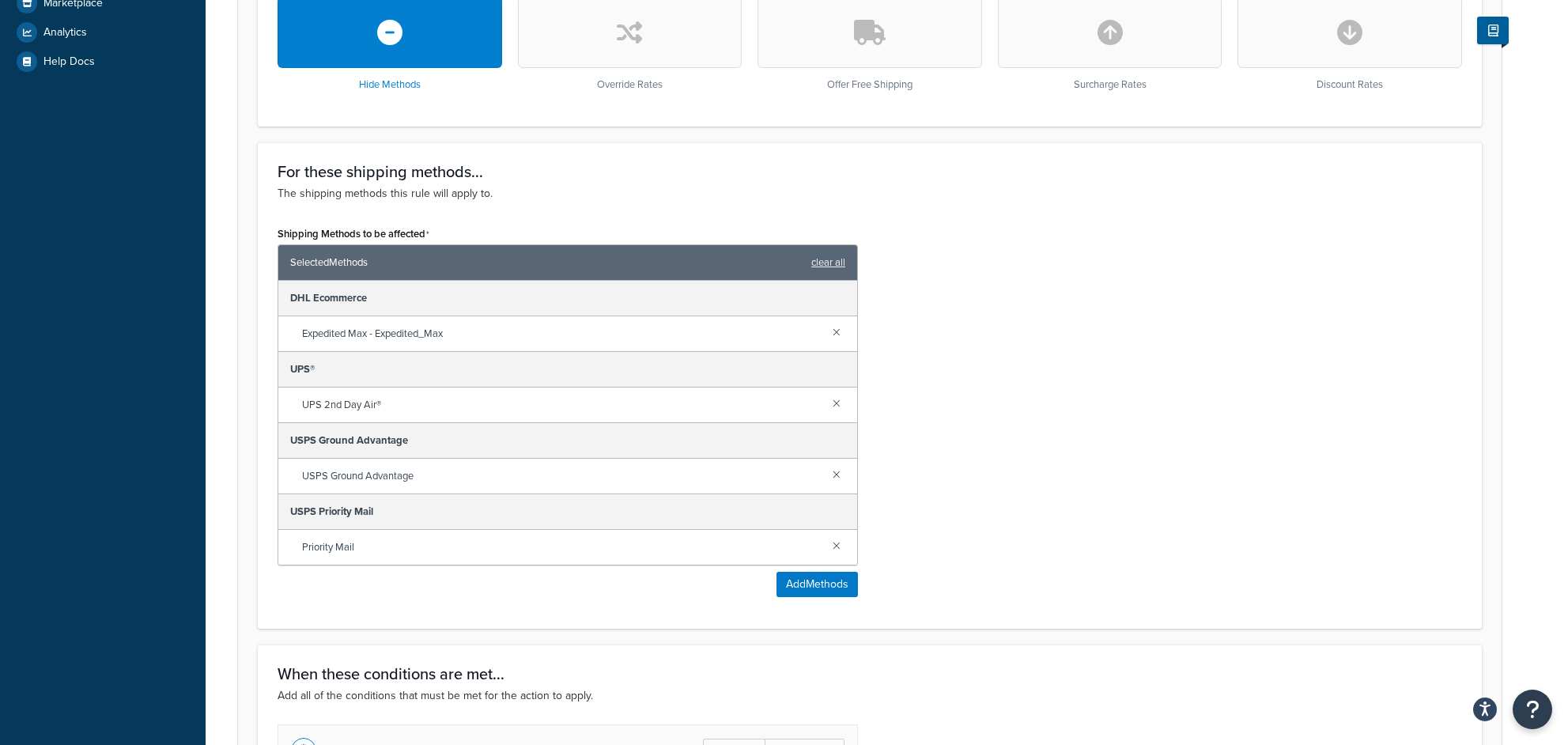 click on "Shipping Methods to be affected Selected  Methods clear all DHL Ecommerce Expedited Max - Expedited_Max UPS® UPS 2nd Day Air® USPS Ground Advantage USPS Ground Advantage USPS Priority Mail Priority Mail Add  Methods" at bounding box center [870, 415] 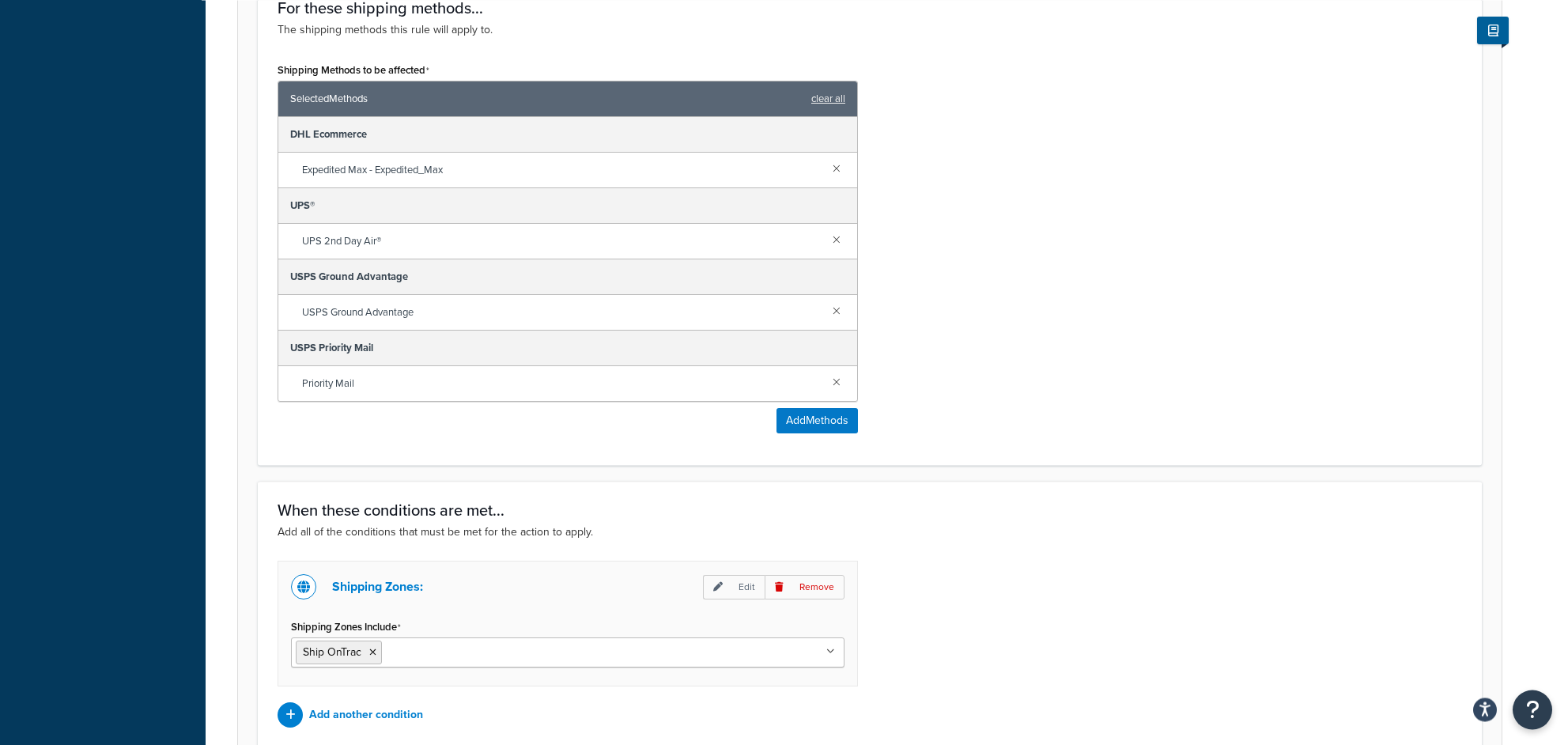 scroll, scrollTop: 671, scrollLeft: 0, axis: vertical 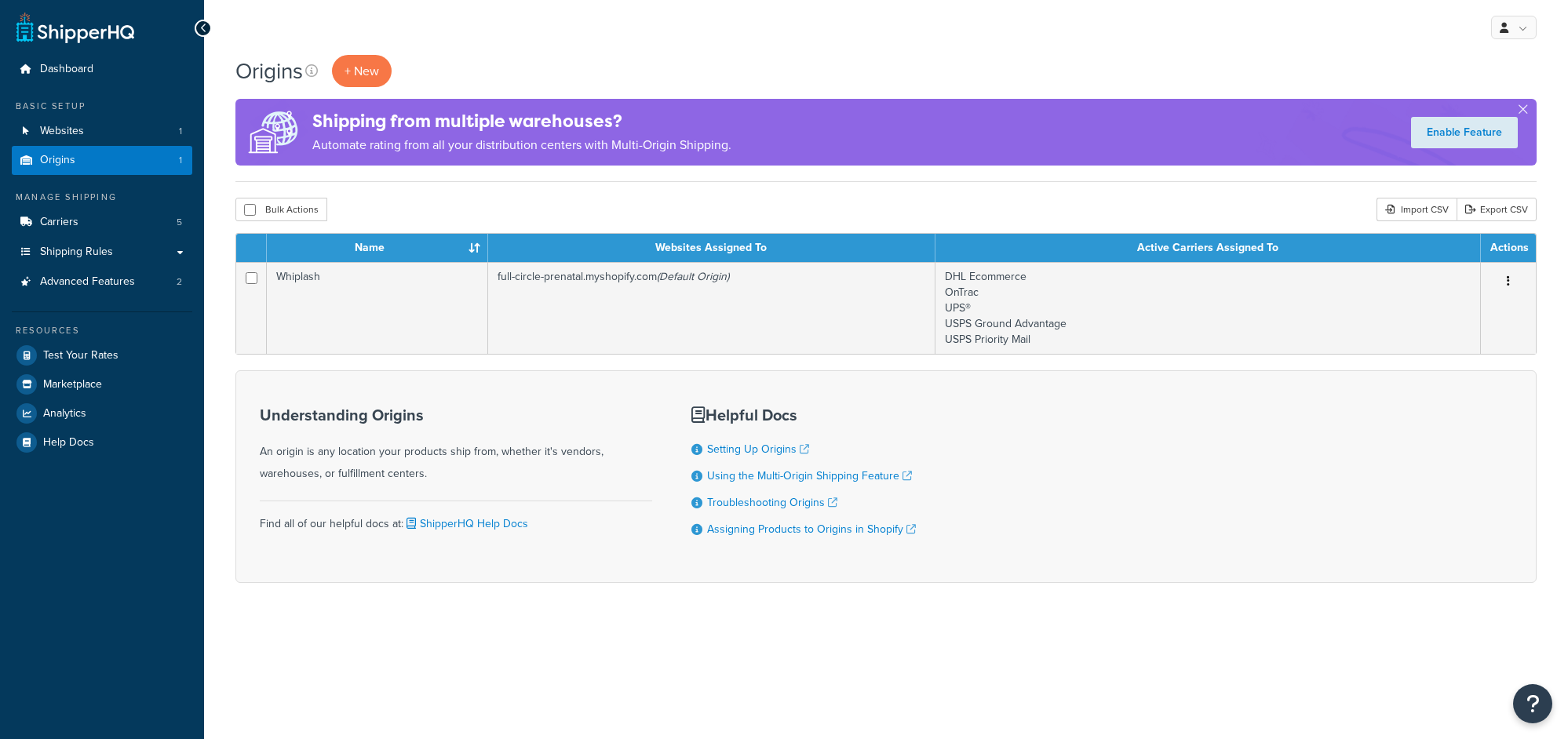 click on "Whiplash" at bounding box center (377, 308) 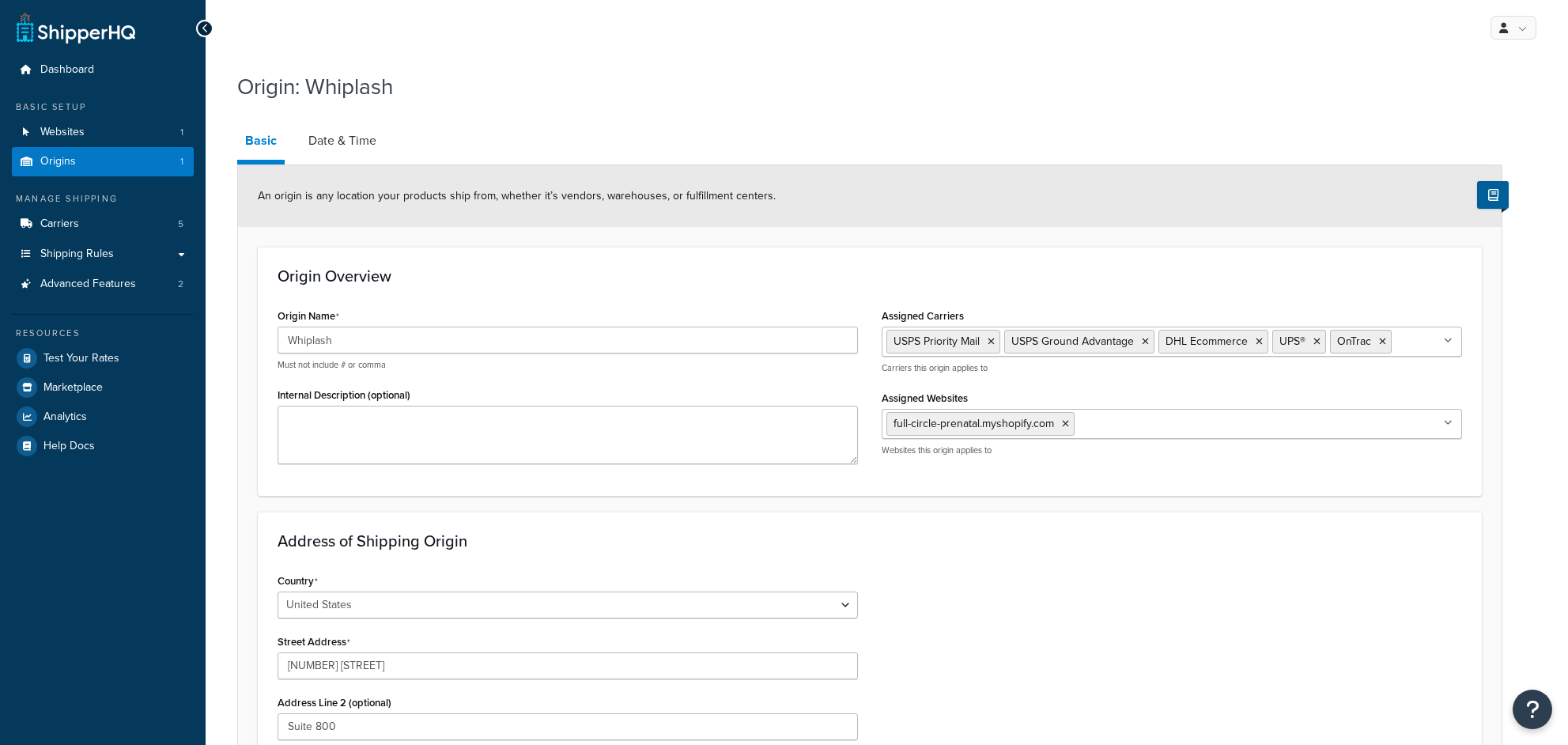 select on "35" 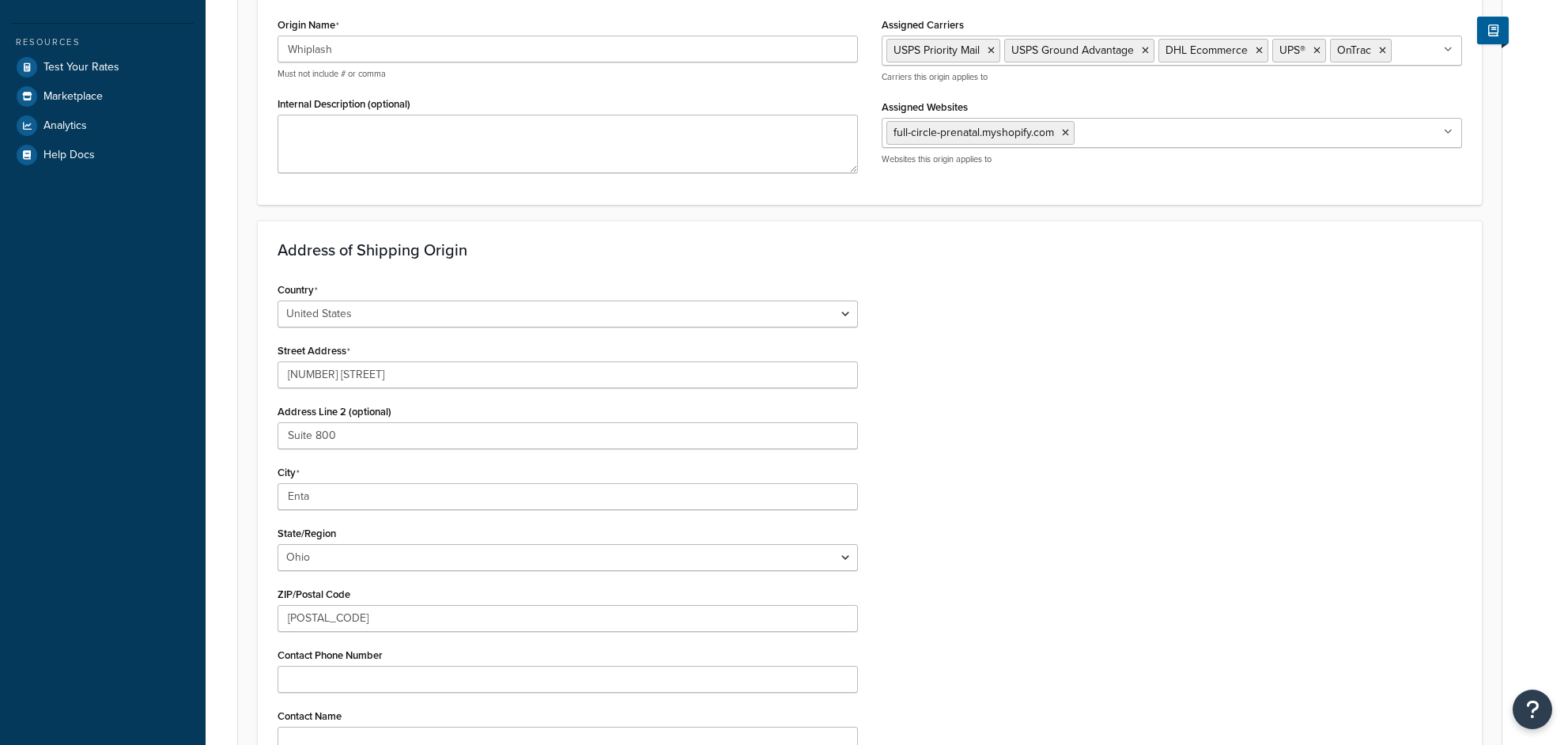 scroll, scrollTop: 291, scrollLeft: 0, axis: vertical 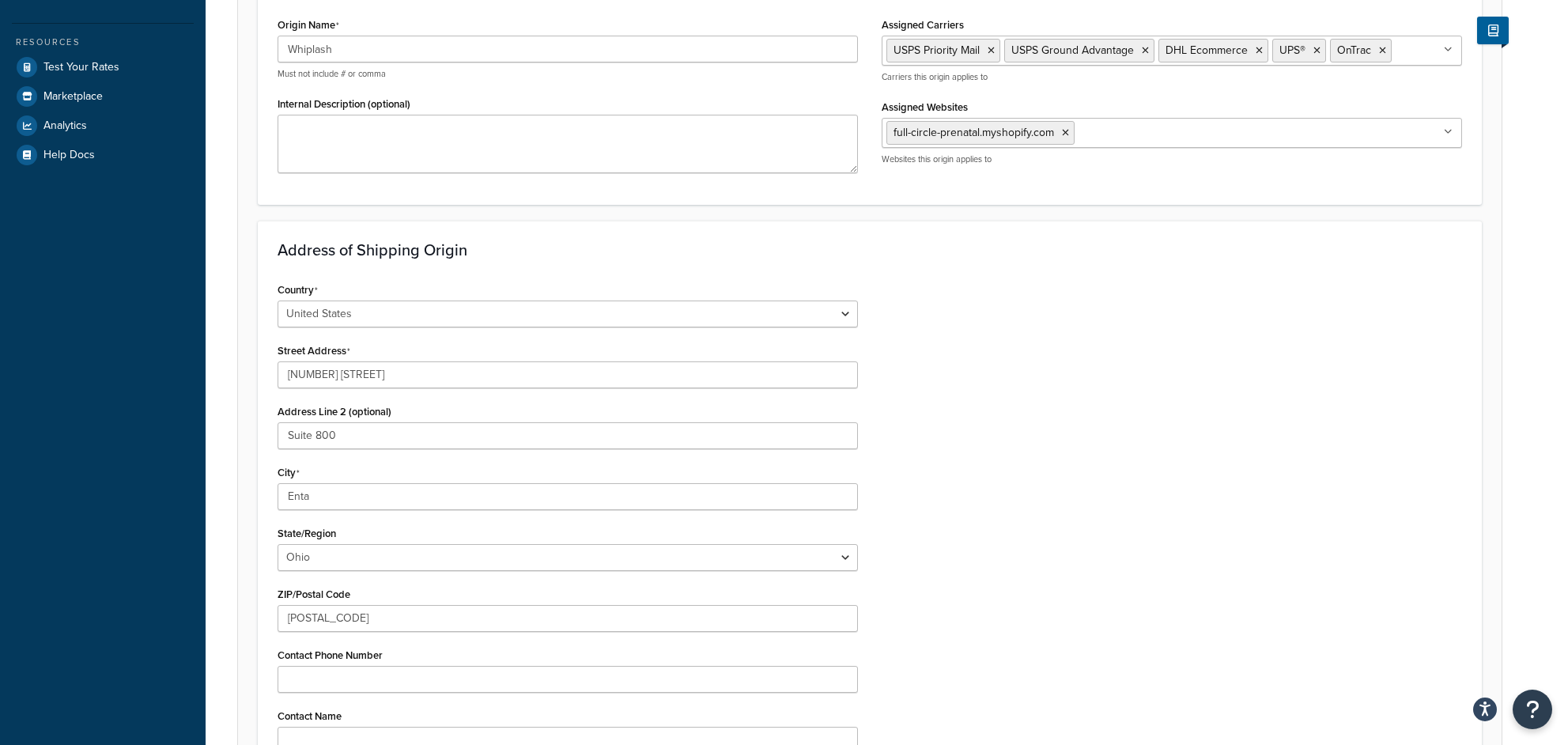 click on "Country   United States  United Kingdom  Afghanistan  Åland Islands  Albania  Algeria  American Samoa  Andorra  Angola  Anguilla  Antarctica  Antigua and Barbuda  Argentina  Armenia  Aruba  Australia  Austria  Azerbaijan  Bahamas  Bahrain  Bangladesh  Barbados  Belarus  Belgium  Belize  Benin  Bermuda  Bhutan  Bolivia  Bonaire, Sint Eustatius and Saba  Bosnia and Herzegovina  Botswana  Bouvet Island  Brazil  British Indian Ocean Territory  Brunei Darussalam  Bulgaria  Burkina Faso  Burundi  Cambodia  Cameroon  Canada  Cape Verde  Cayman Islands  Central African Republic  Chad  Chile  China  Christmas Island  Cocos (Keeling) Islands  Colombia  Comoros  Congo  Congo, The Democratic Republic of the  Cook Islands  Costa Rica  Côte d'Ivoire  Croatia  Cuba  Curacao  Cyprus  Czech Republic  Denmark  Djibouti  Dominica  Dominican Republic  Ecuador  Egypt  El Salvador  Equatorial Guinea  Eritrea  Estonia  Ethiopia  Falkland Islands (Malvinas)  Faroe Islands  Fiji  Finland  France  French Guiana  French Polynesia" at bounding box center [568, 539] 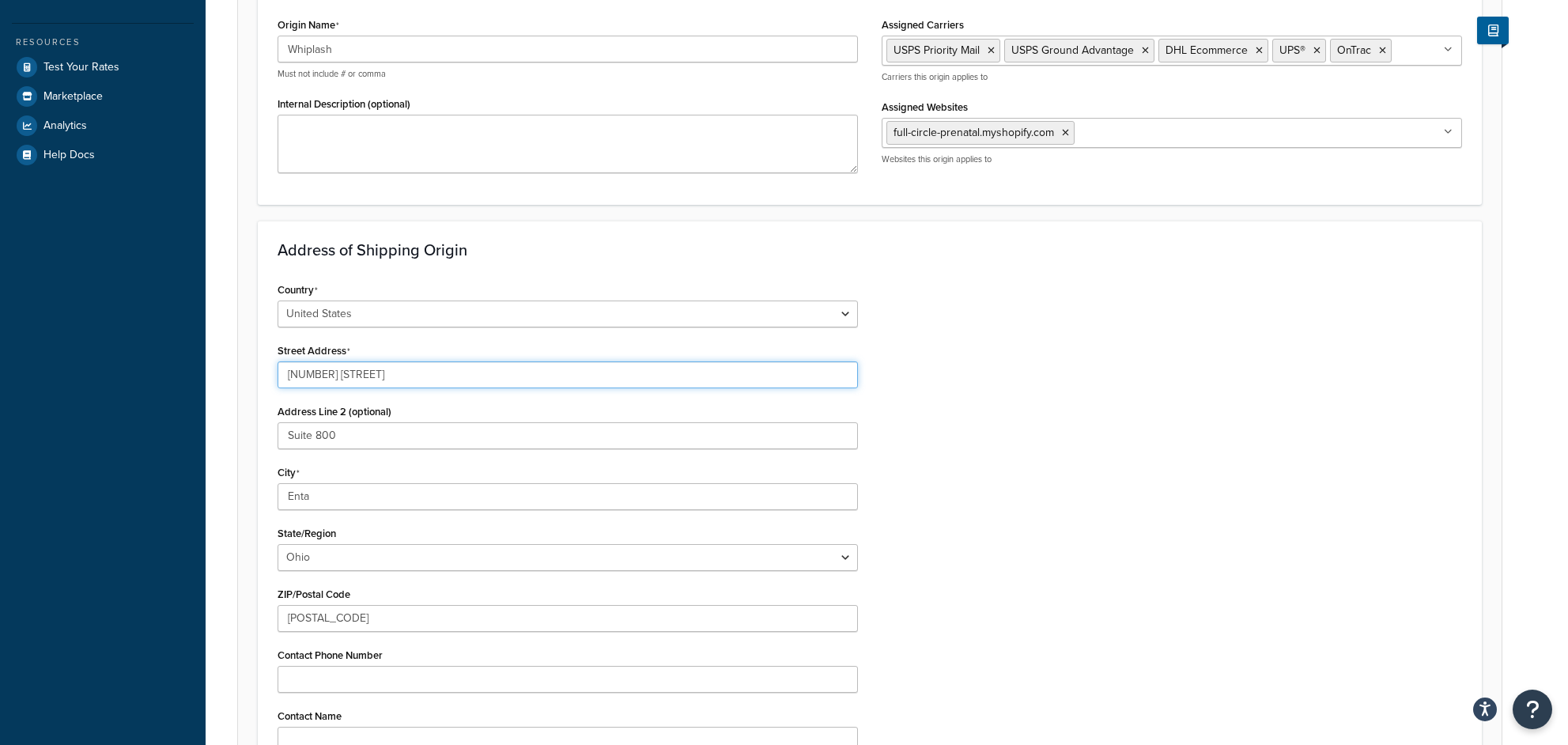 click on "[NUMBER] [STREET]" at bounding box center [568, 375] 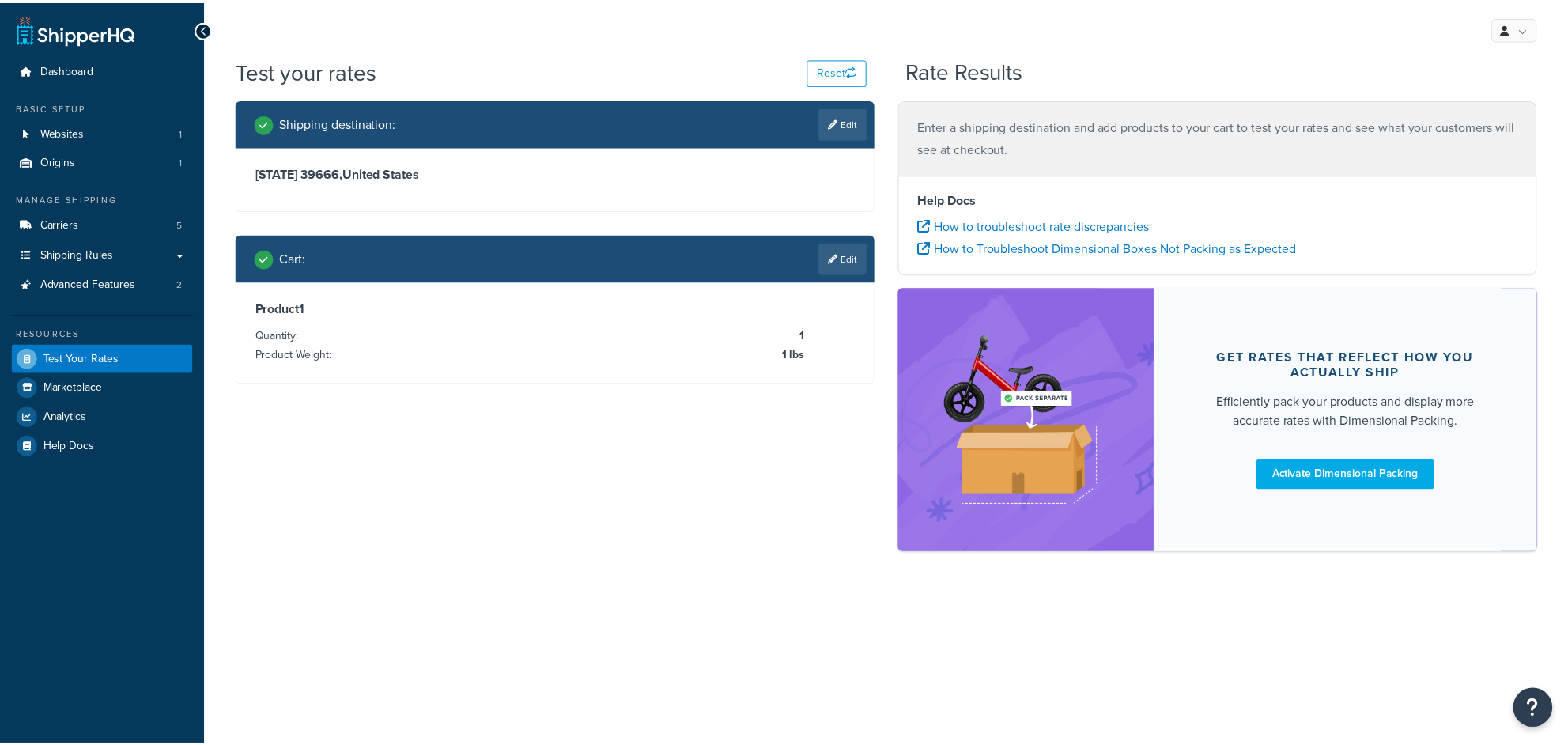 scroll, scrollTop: 0, scrollLeft: 0, axis: both 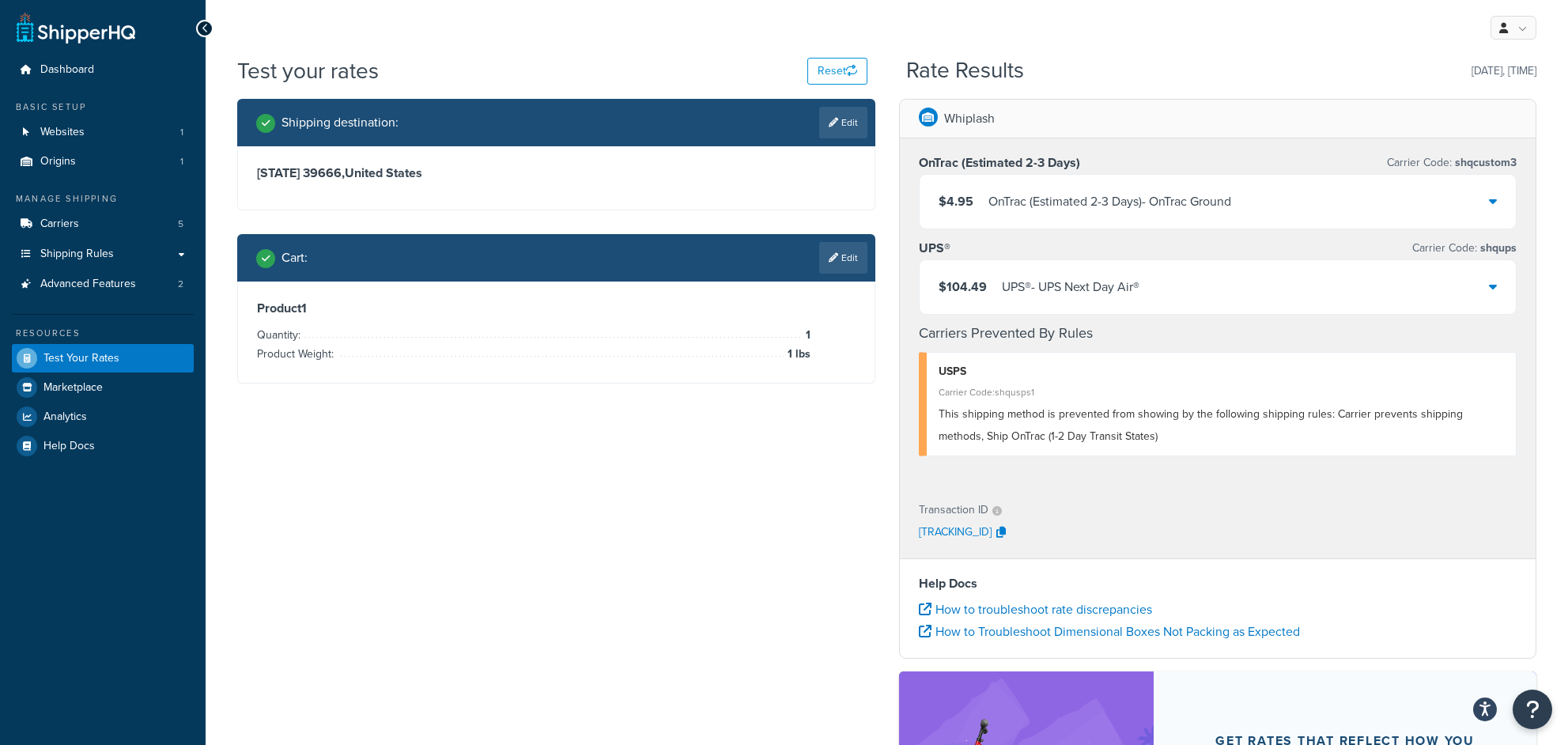 click on "UPS®  -   UPS Next Day Air®" at bounding box center [1071, 287] 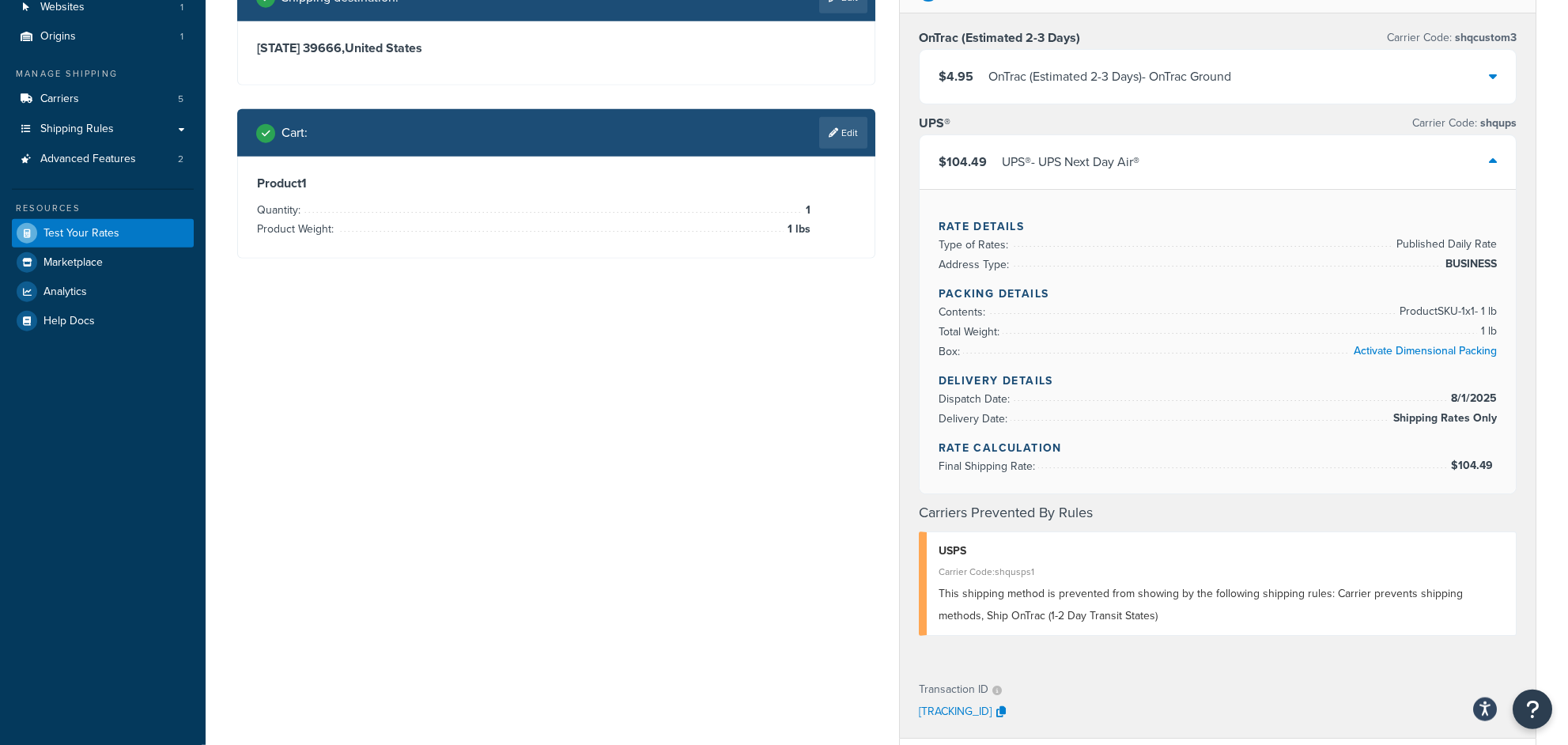 scroll, scrollTop: 76, scrollLeft: 0, axis: vertical 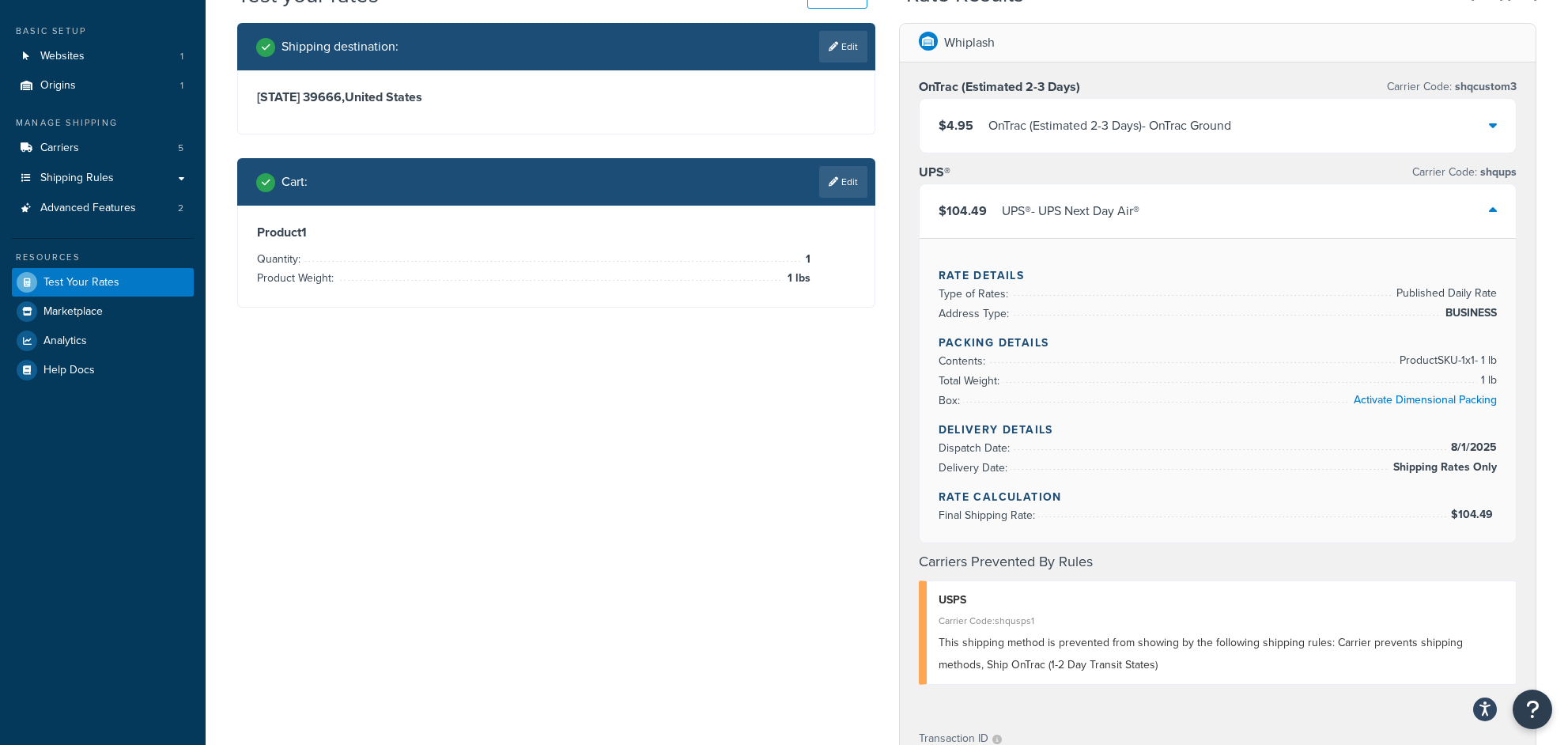 click on "UPS®  -   UPS Next Day Air®" at bounding box center (1071, 211) 